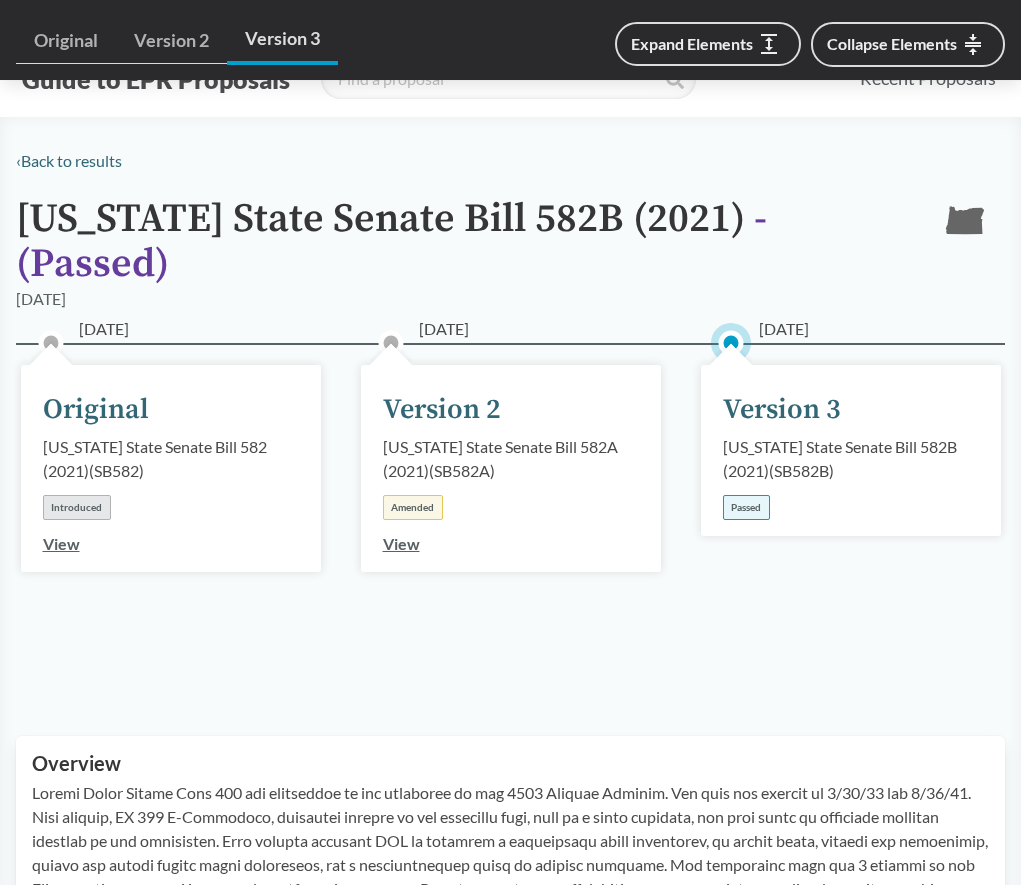 scroll, scrollTop: 1628, scrollLeft: 0, axis: vertical 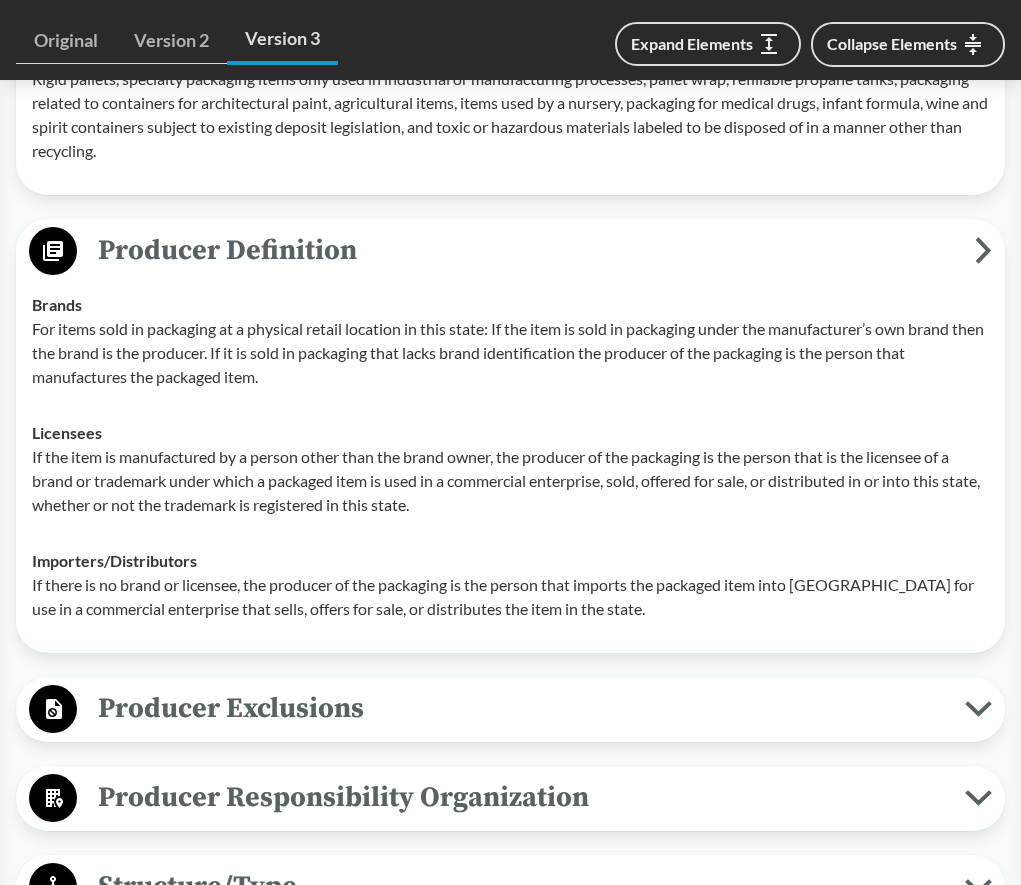 click on "If the item is manufactured by a person other than the brand owner, the producer of the packaging is the person that is the licensee of a brand or trademark under which a packaged item is used in a commercial enterprise, sold, offered for sale, or distributed in or into this state, whether or not the trademark is registered in this state." at bounding box center [510, 481] 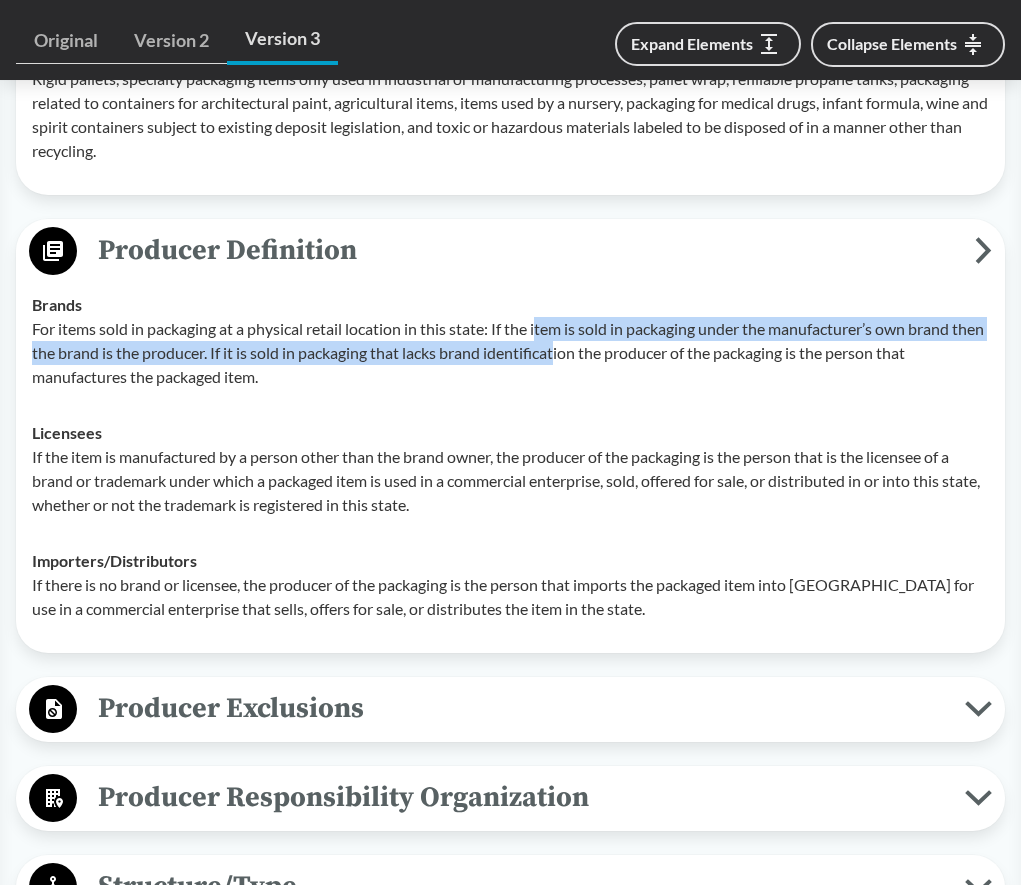 drag, startPoint x: 543, startPoint y: 302, endPoint x: 590, endPoint y: 310, distance: 47.67599 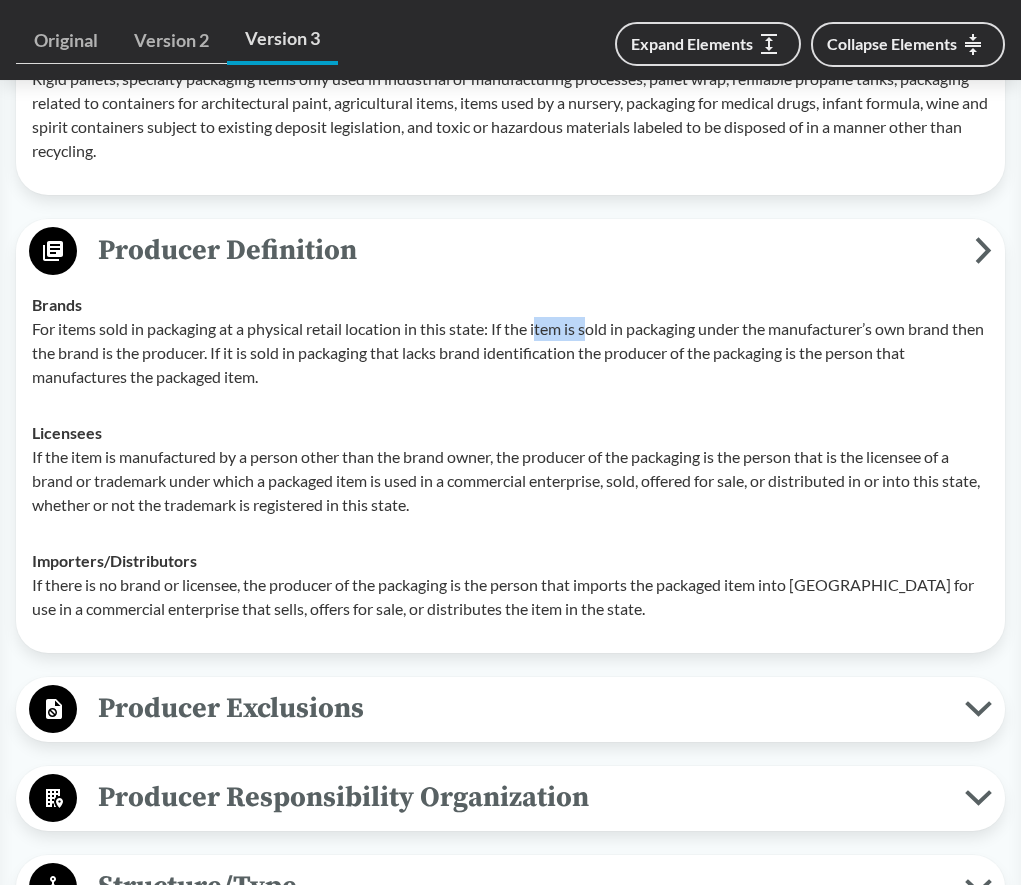 drag, startPoint x: 590, startPoint y: 310, endPoint x: 555, endPoint y: 299, distance: 36.687874 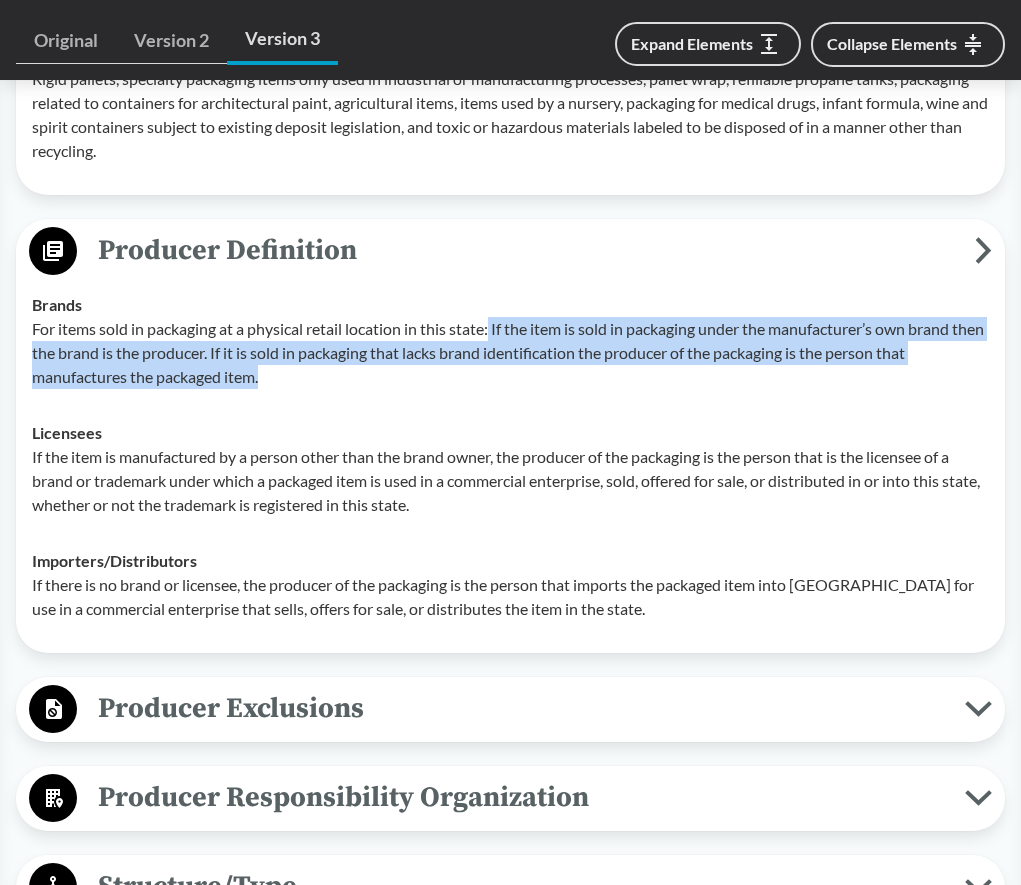 drag, startPoint x: 495, startPoint y: 299, endPoint x: 279, endPoint y: 349, distance: 221.71152 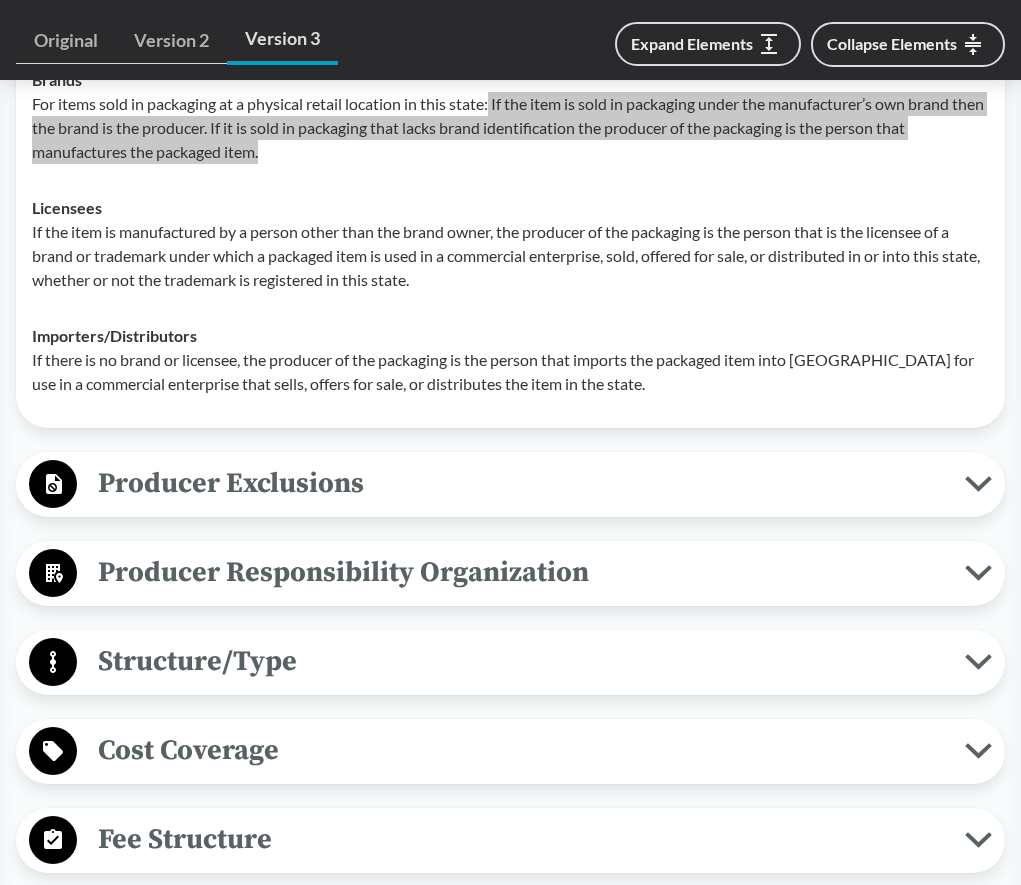scroll, scrollTop: 2128, scrollLeft: 0, axis: vertical 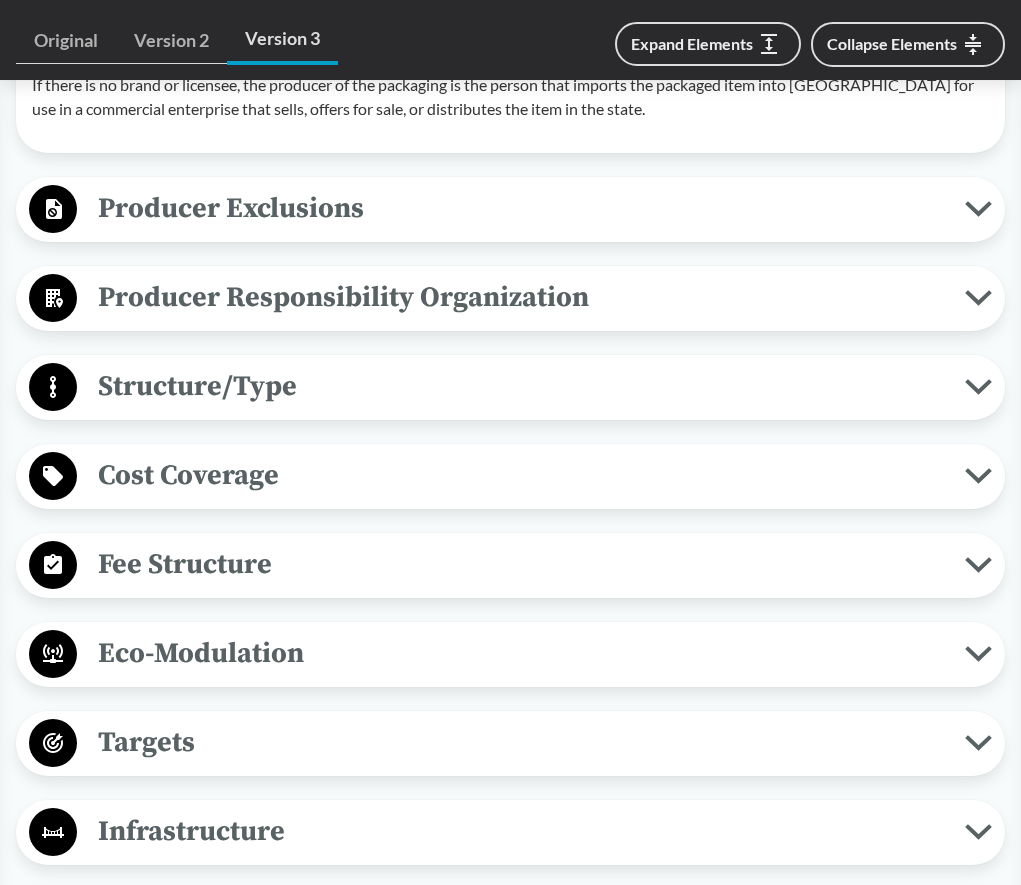 click on "Covered Products All Packaging Types Packaging is defined as materials used for the containment or protection of products. It includes paper, plastic, glass or metal, or a mixture. Single-use bags are included but not limited to shopping bags. Nondurable materials used in storage, shipping, or moving, such as packing materials, moving boxes, file boxes, and folders are also included. However, specialty packaging items only used in industrial or manufacturing processes are excluded.
Food serviceware includes paper or plastic plates, wraps, cups, bowls, pizza boxes, cutlery, straws, lids, bags, aluminum foil, or clamshells or similar containers that are generally intended for single-use and sold to a retailer or a dine-in food establishment or a take-out food establishment, regardless of whether the item is used to pre-package food for resale, is filled on-site for food ordered by a customer or is resold as is. Paper Products Exclusions Exclusions include:
Bound books.
Other exclusions include:" at bounding box center [510, 259] 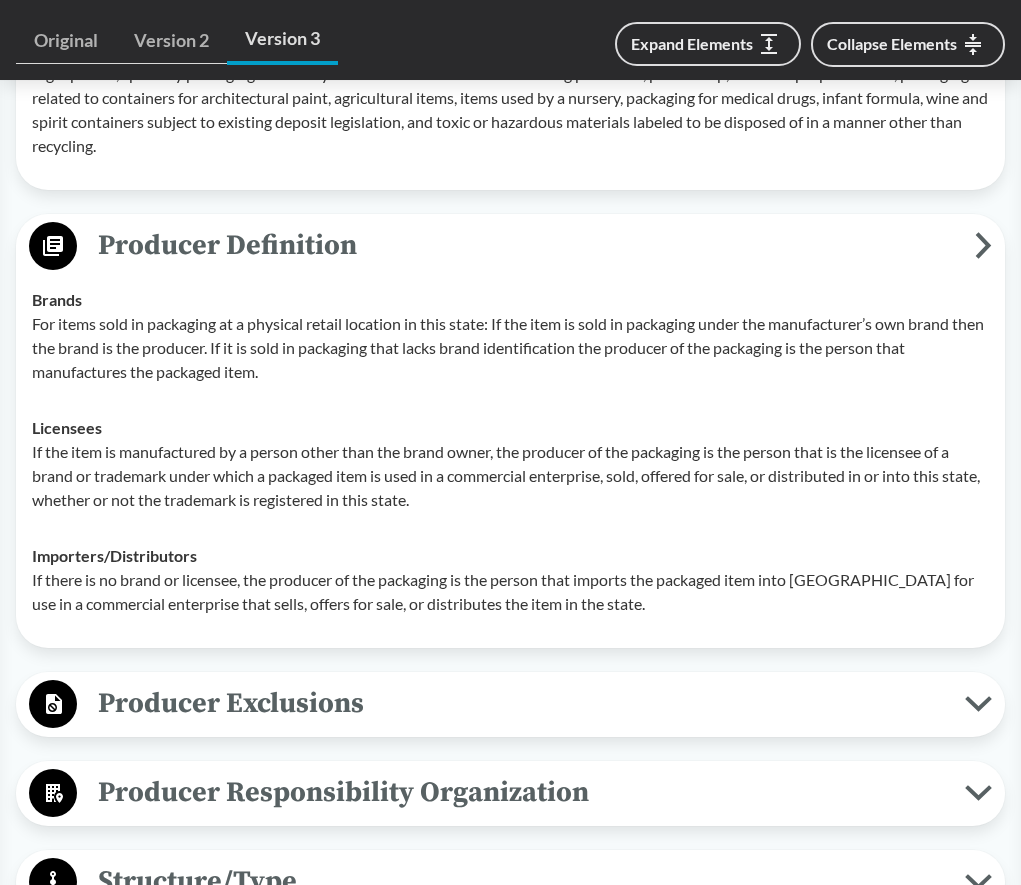 scroll, scrollTop: 1628, scrollLeft: 0, axis: vertical 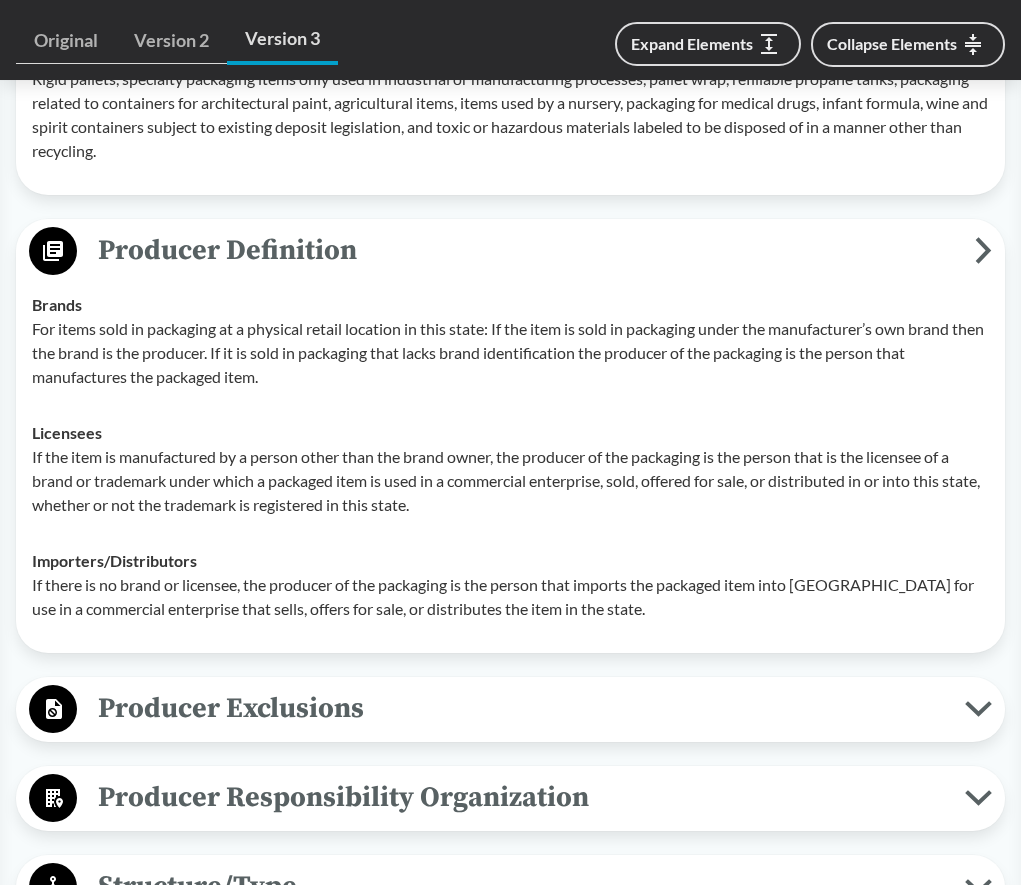 click on "For items sold in packaging at a physical retail location in this state: If the item is sold in packaging under the manufacturer’s own brand then the brand is the producer. If it is sold in packaging that lacks brand identification the producer of the packaging is the person that manufactures the packaged item." at bounding box center (510, 353) 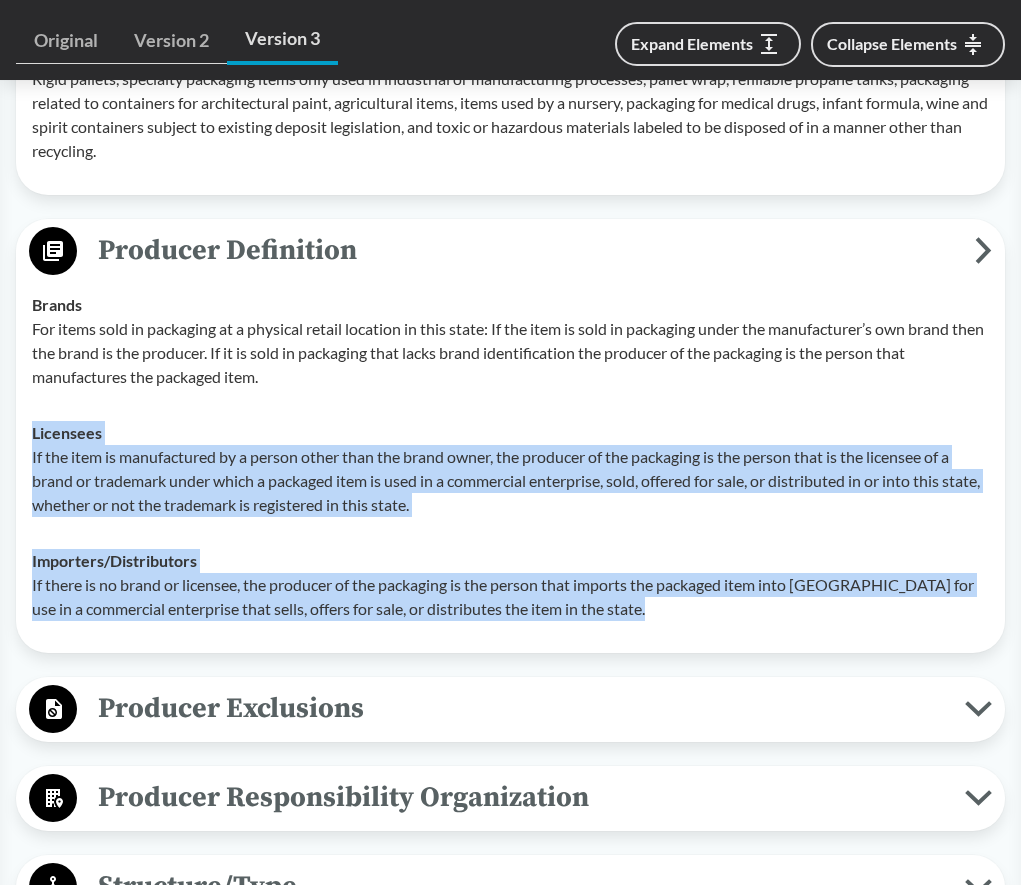 drag, startPoint x: 35, startPoint y: 405, endPoint x: 657, endPoint y: 602, distance: 652.45154 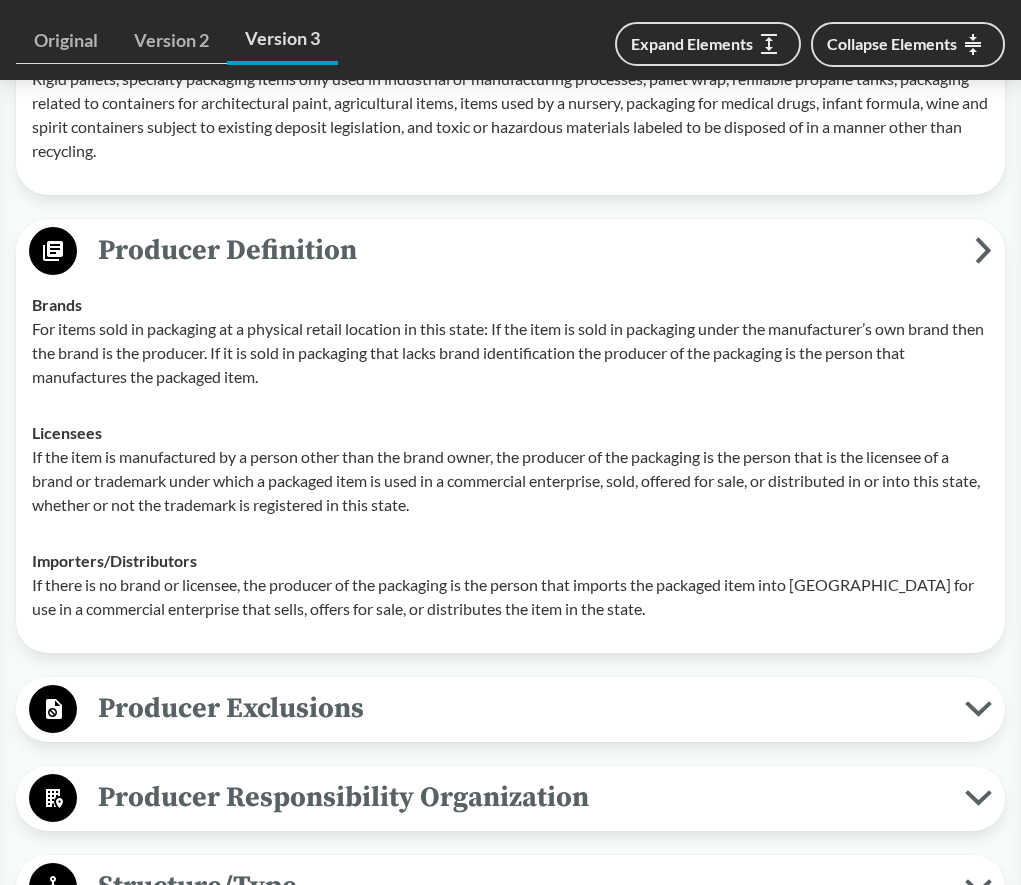 click on "For items sold in packaging at a physical retail location in this state: If the item is sold in packaging under the manufacturer’s own brand then the brand is the producer. If it is sold in packaging that lacks brand identification the producer of the packaging is the person that manufactures the packaged item." at bounding box center (510, 353) 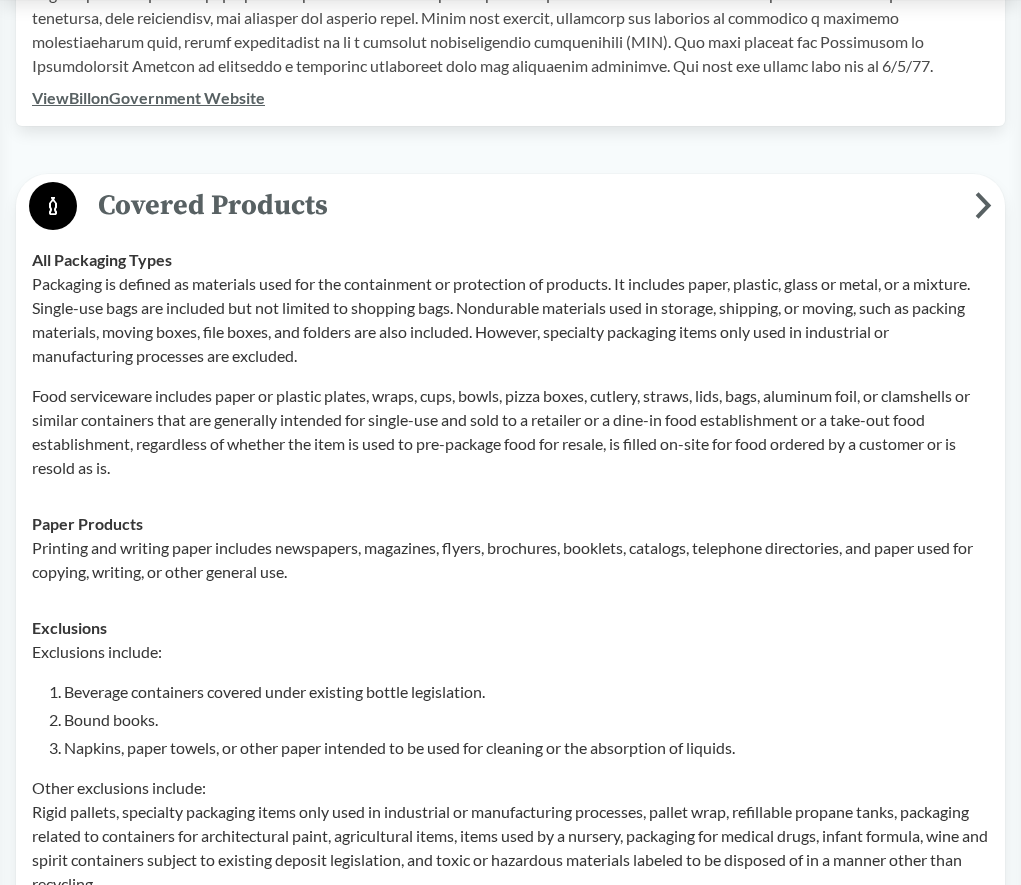 scroll, scrollTop: 928, scrollLeft: 0, axis: vertical 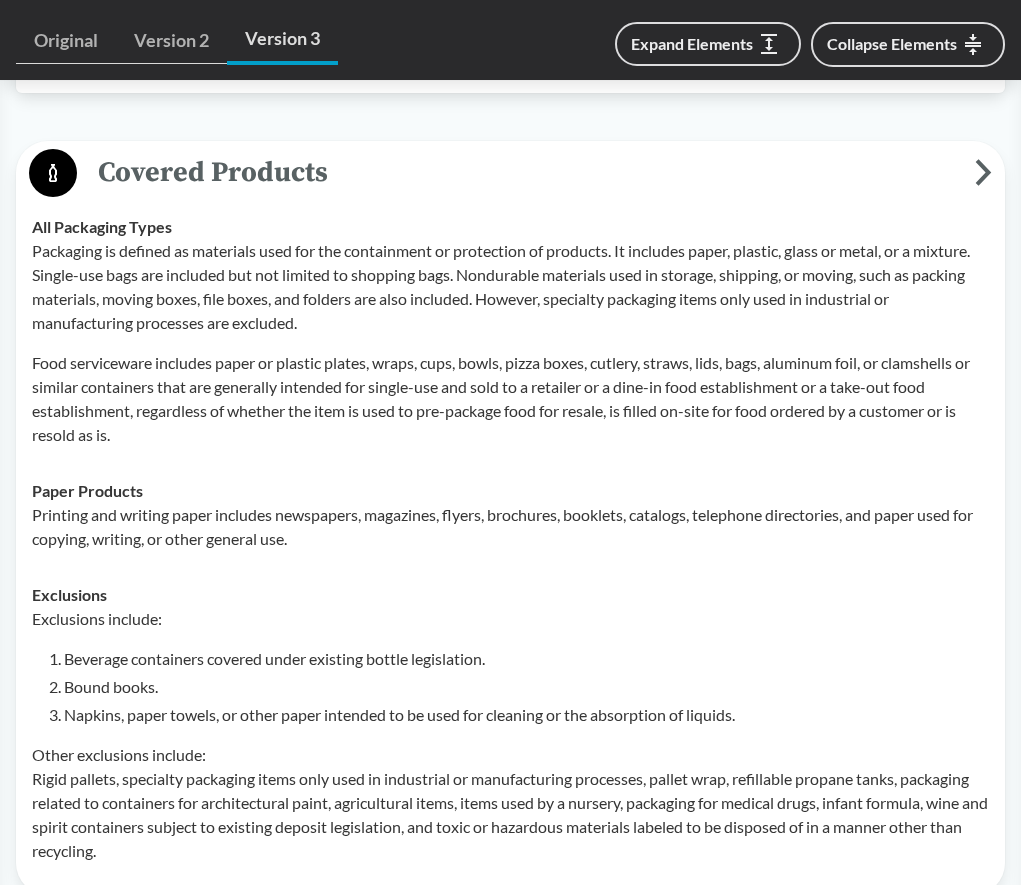 click on "Beverage containers covered under existing bottle legislation." at bounding box center [526, 659] 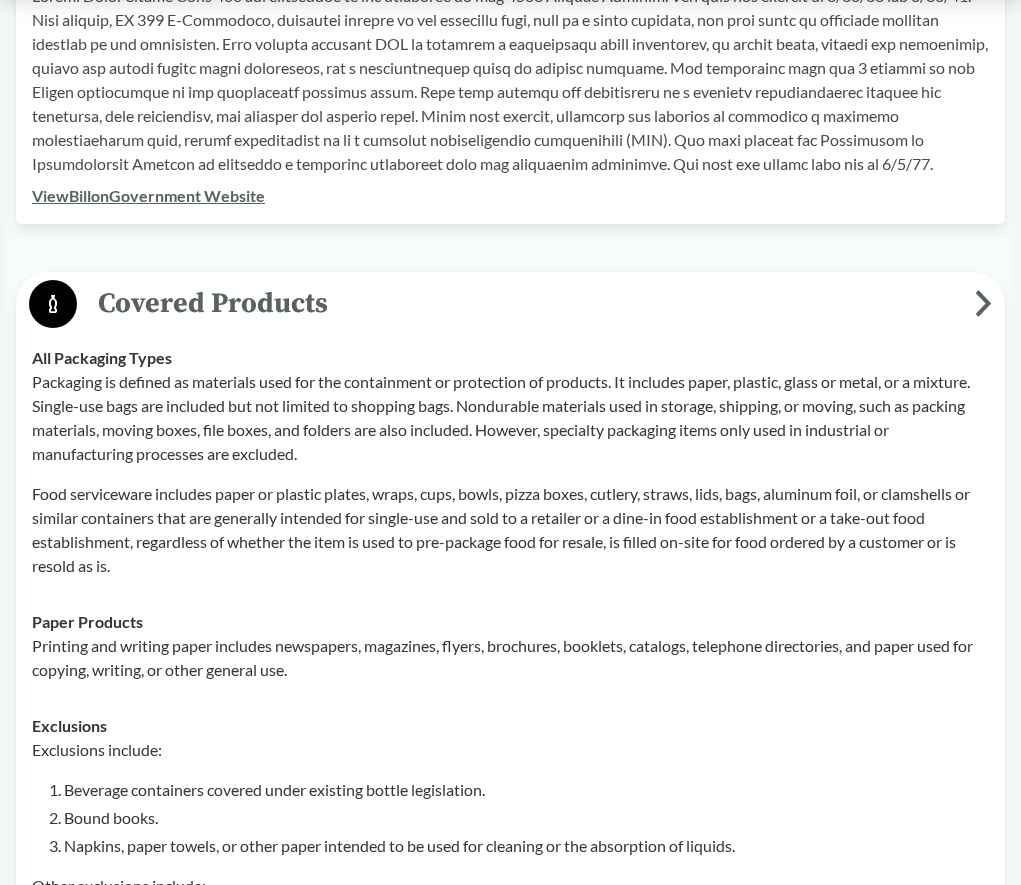 scroll, scrollTop: 228, scrollLeft: 0, axis: vertical 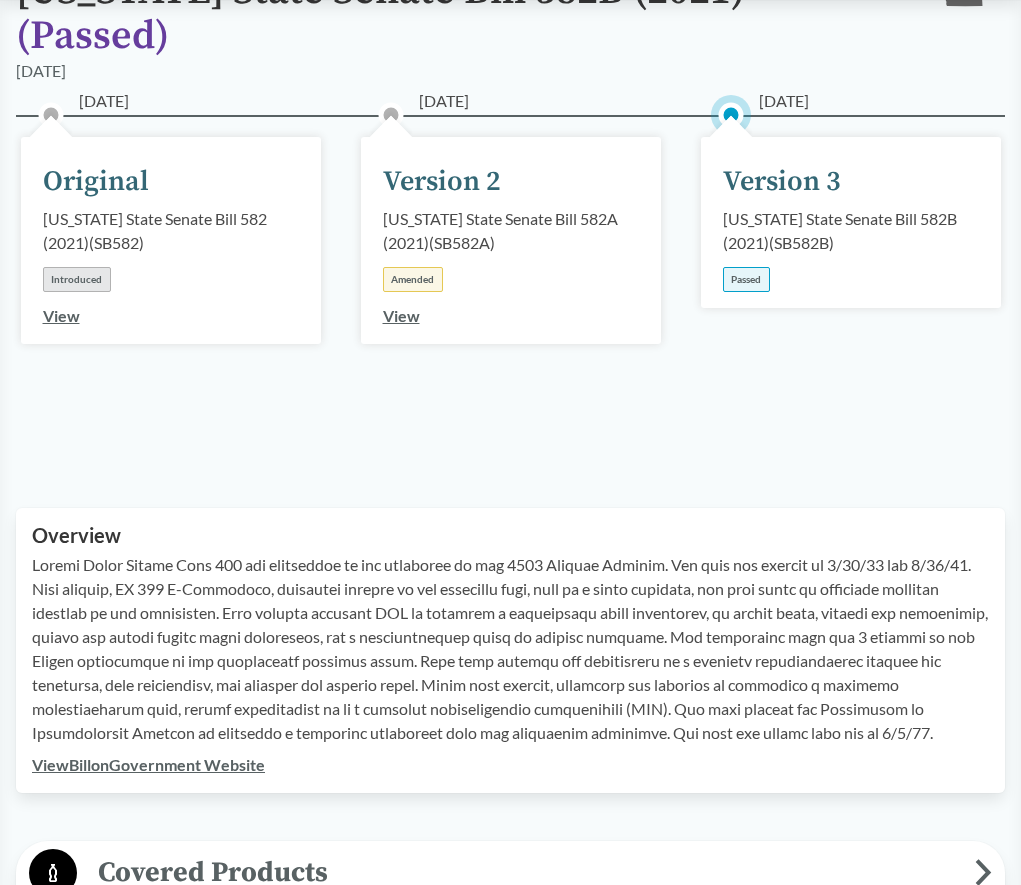 click on "[DATE] Version 3 [US_STATE] State Senate Bill 582B (2021)  ( SB582B ) Passed" at bounding box center (851, 288) 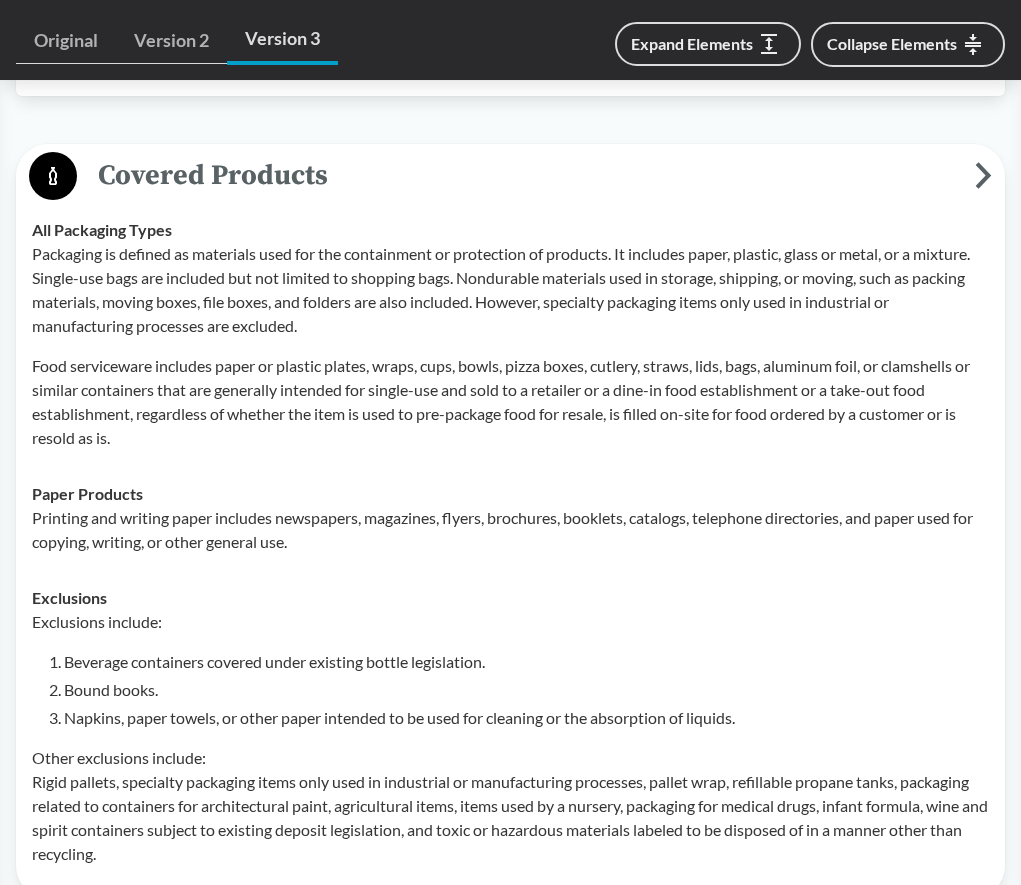 scroll, scrollTop: 928, scrollLeft: 0, axis: vertical 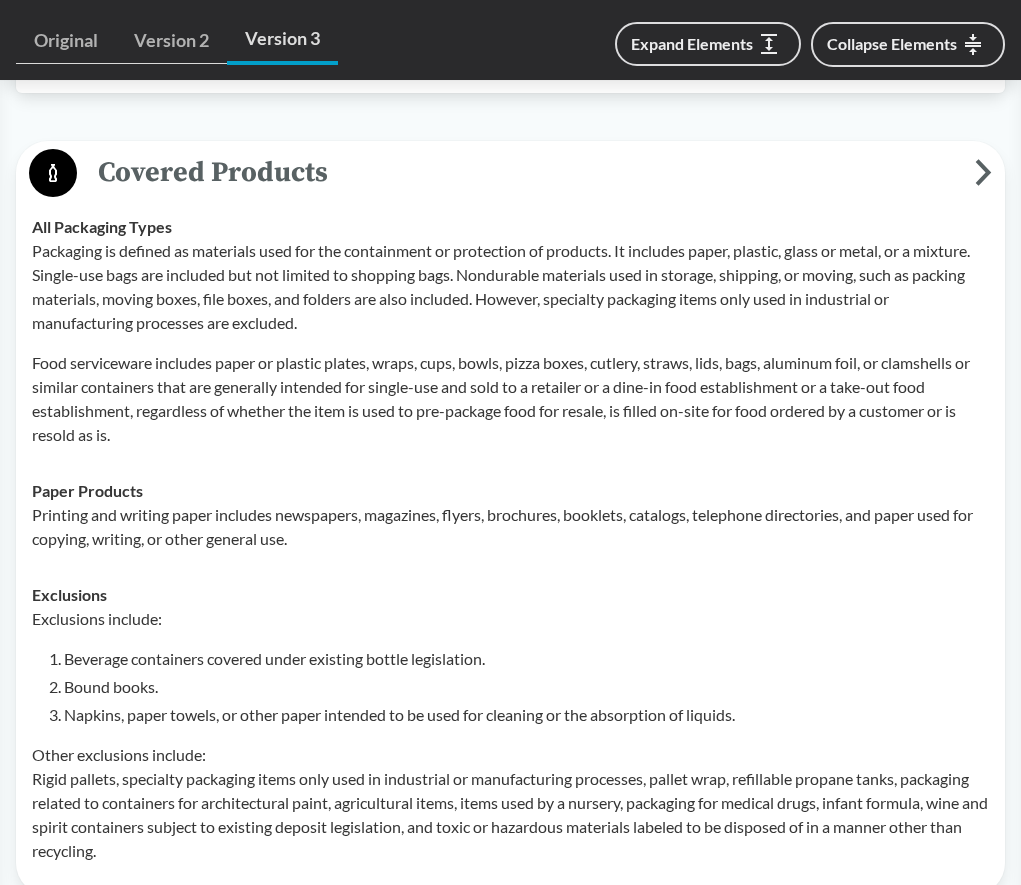 click on "Printing and writing paper includes newspapers, magazines, flyers, brochures, booklets, catalogs, telephone directories, and paper used for copying, writing, or other general use." at bounding box center (510, 527) 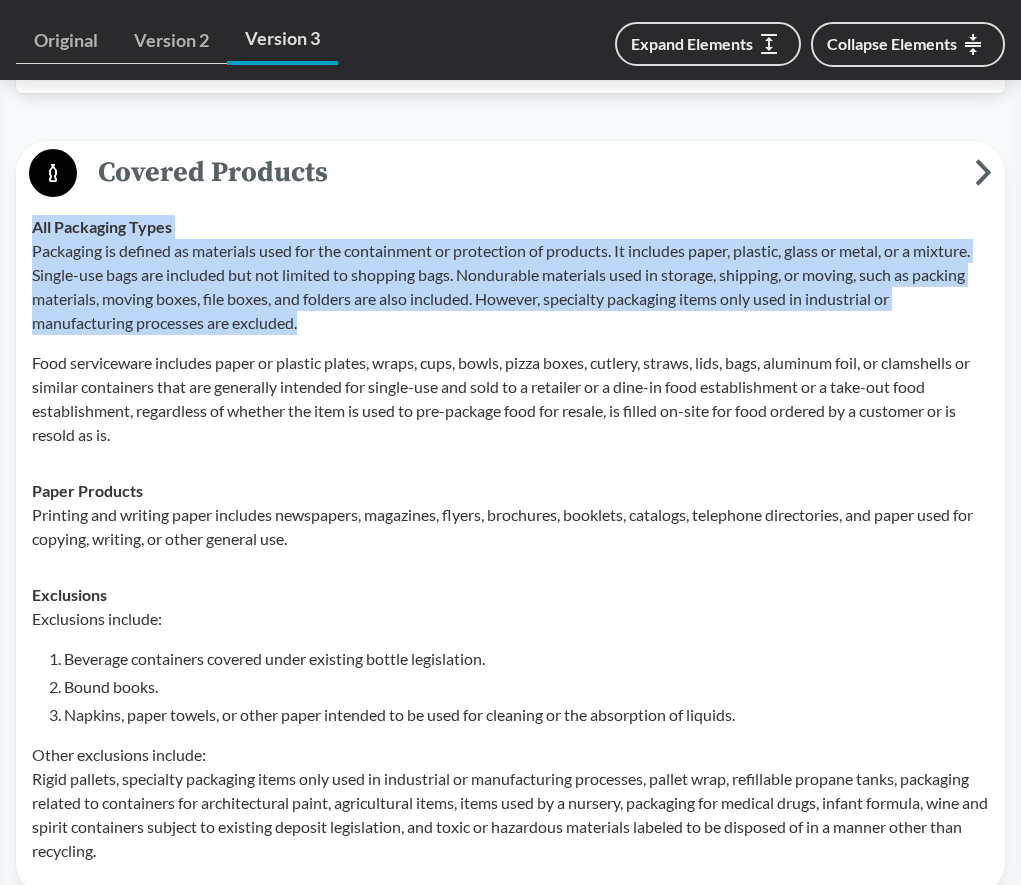 drag, startPoint x: 32, startPoint y: 205, endPoint x: 313, endPoint y: 285, distance: 292.16605 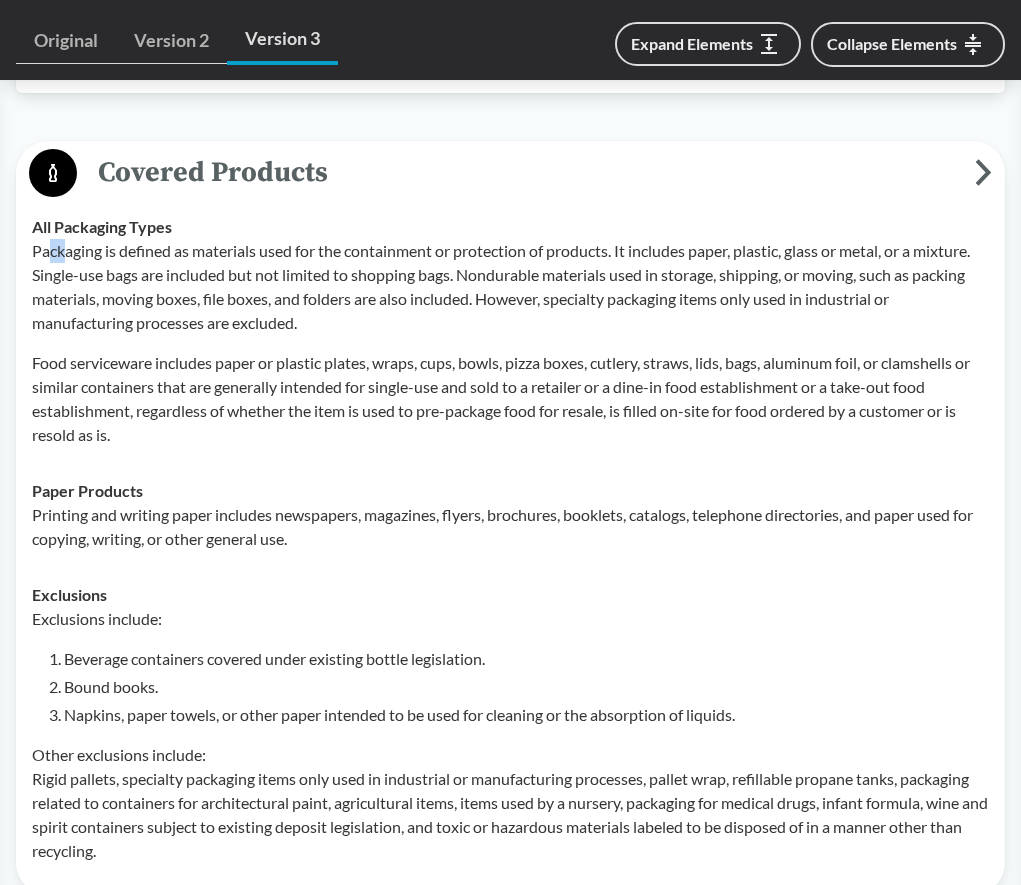 click on "Packaging is defined as materials used for the containment or protection of products. It includes paper, plastic, glass or metal, or a mixture. Single-use bags are included but not limited to shopping bags. Nondurable materials used in storage, shipping, or moving, such as packing materials, moving boxes, file boxes, and folders are also included. However, specialty packaging items only used in industrial or manufacturing processes are excluded." at bounding box center [510, 287] 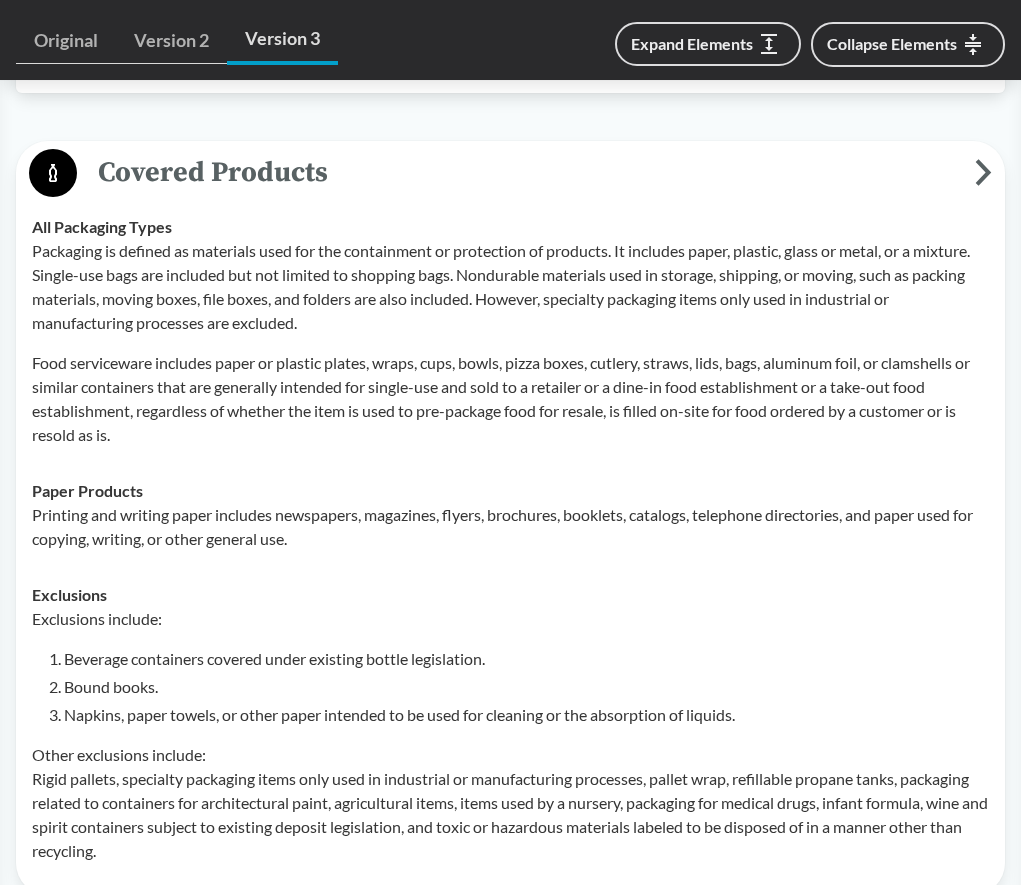 drag, startPoint x: 50, startPoint y: 224, endPoint x: 37, endPoint y: 220, distance: 13.601471 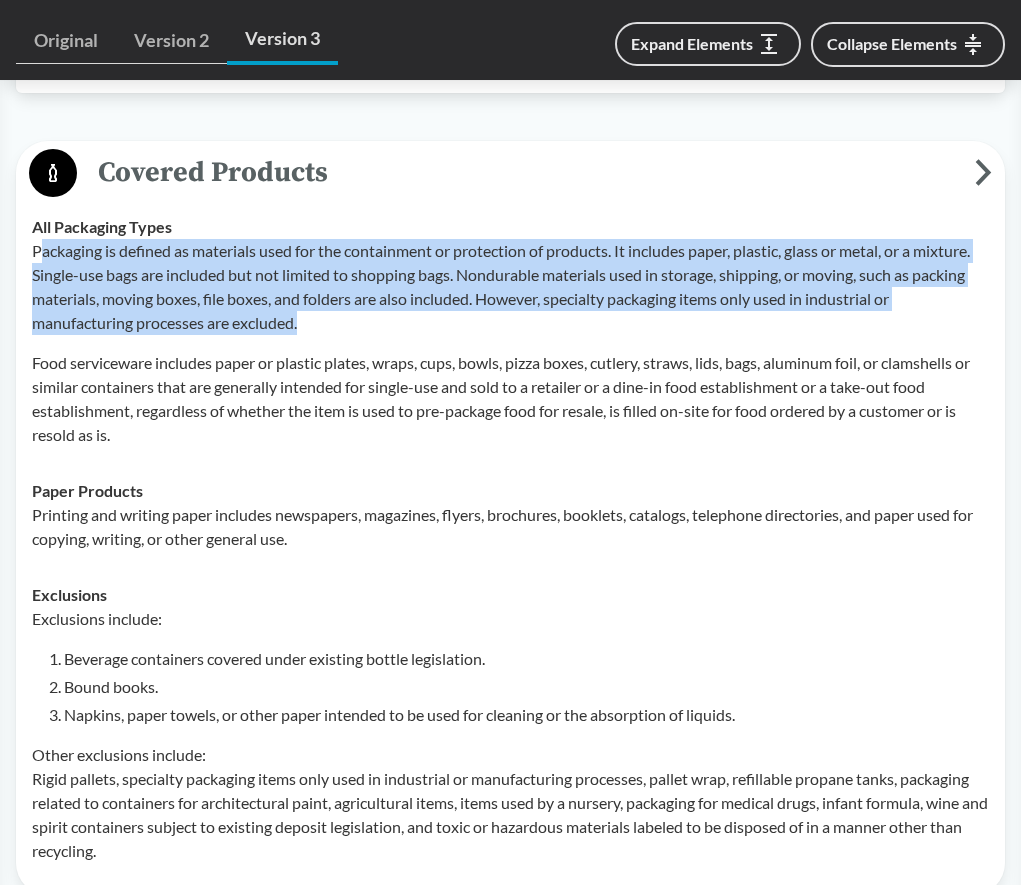drag, startPoint x: 37, startPoint y: 220, endPoint x: 331, endPoint y: 293, distance: 302.9274 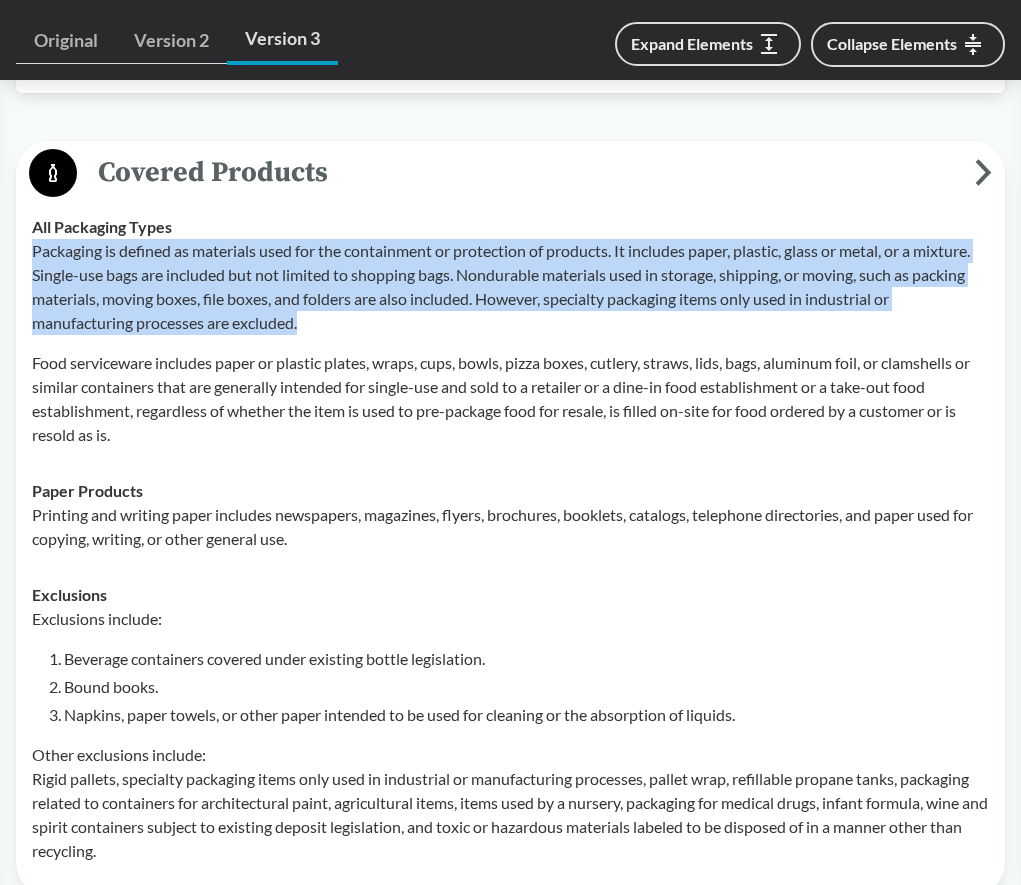 drag, startPoint x: 308, startPoint y: 286, endPoint x: 36, endPoint y: 226, distance: 278.53903 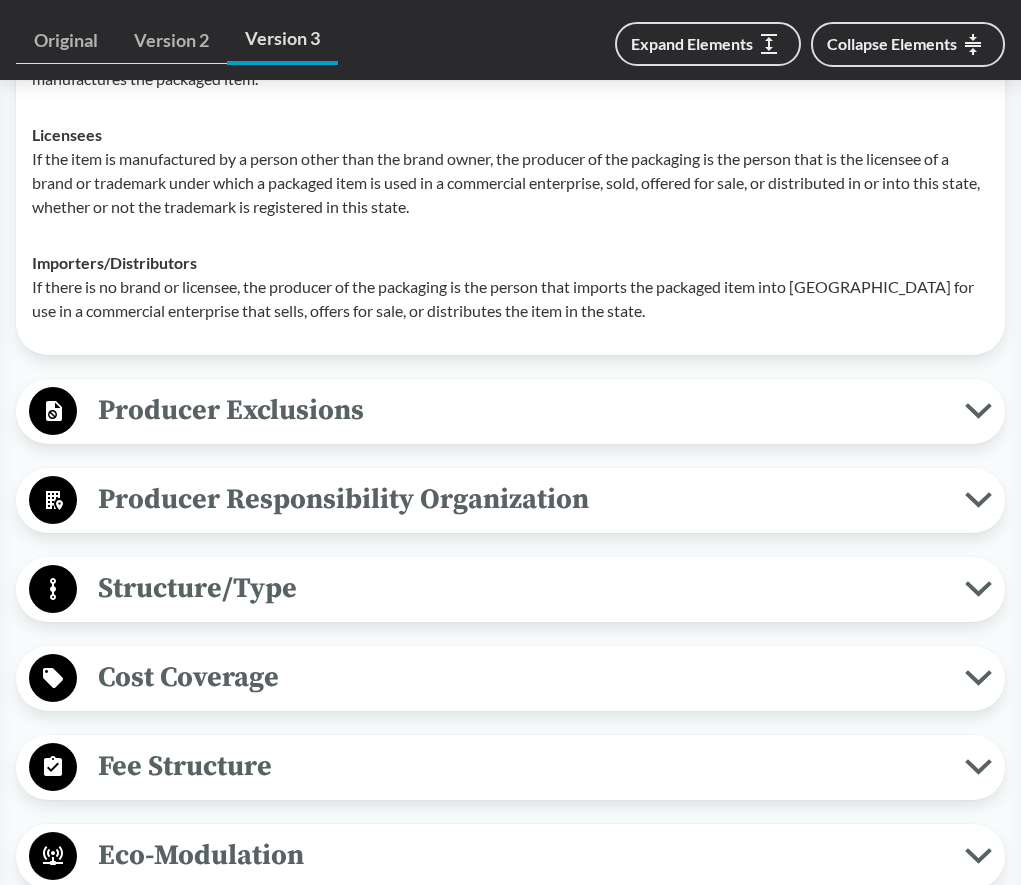 scroll, scrollTop: 2028, scrollLeft: 0, axis: vertical 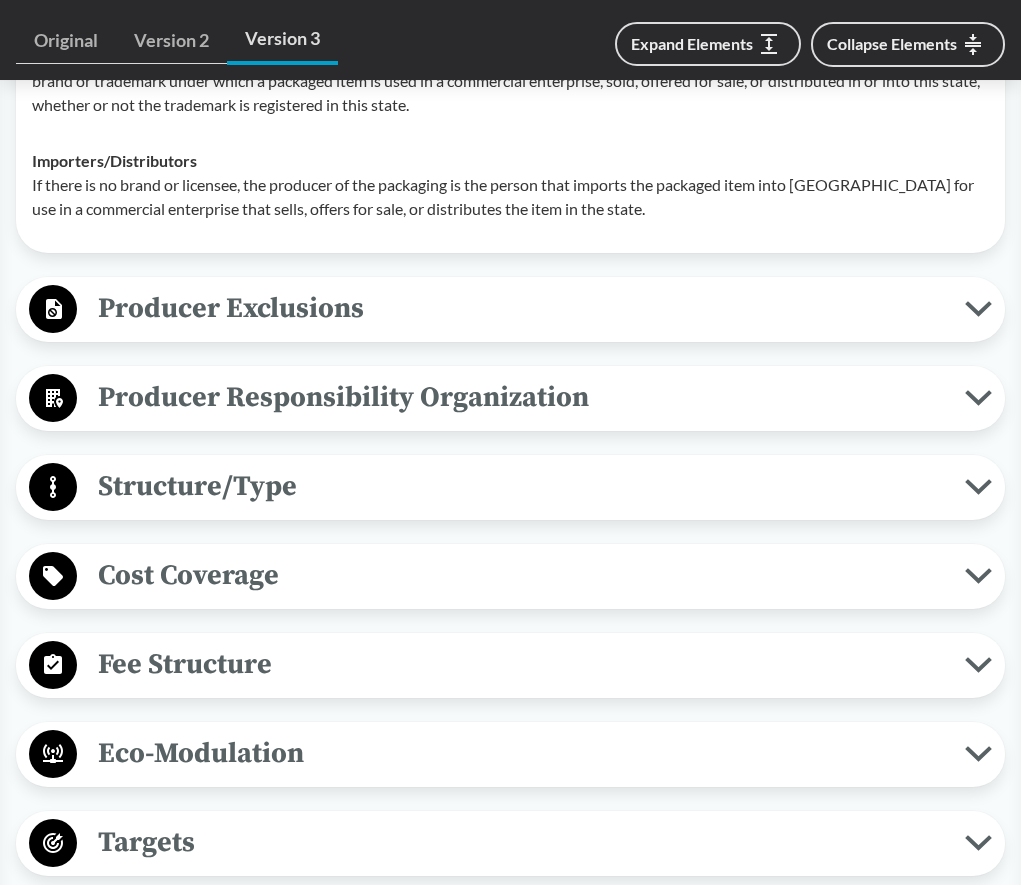 click on "Producer Exclusions" at bounding box center (521, 308) 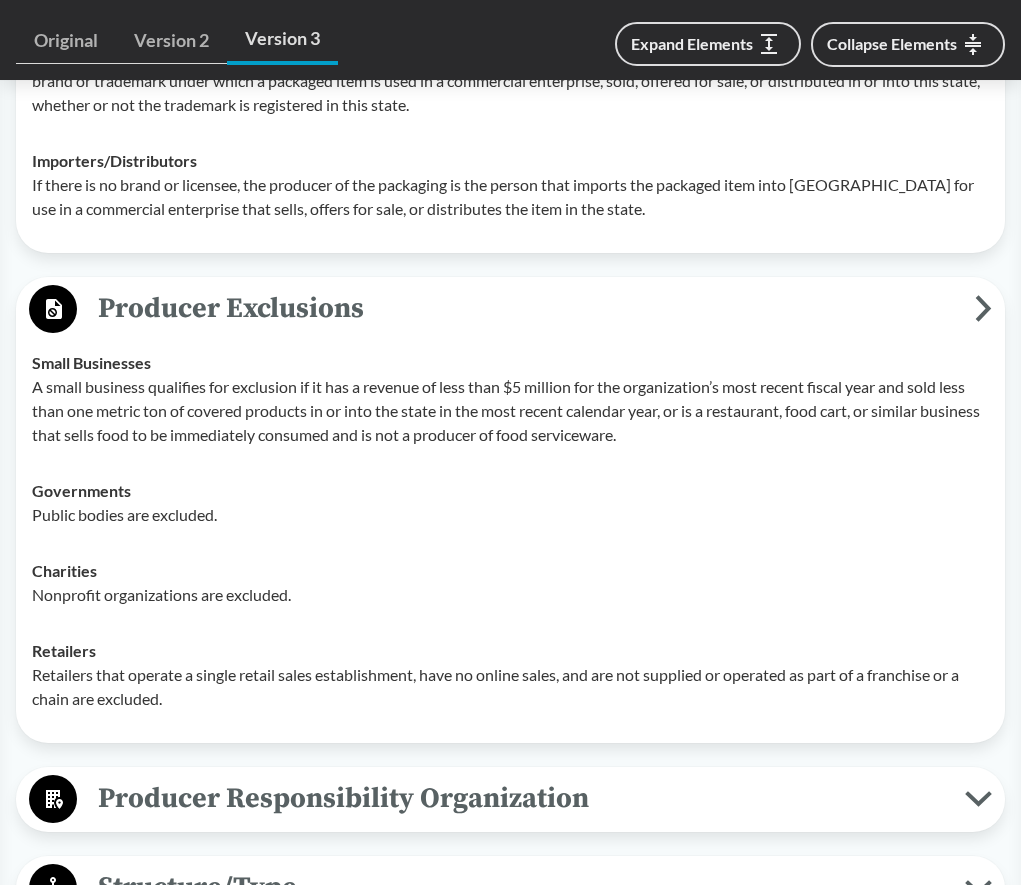 scroll, scrollTop: 2528, scrollLeft: 0, axis: vertical 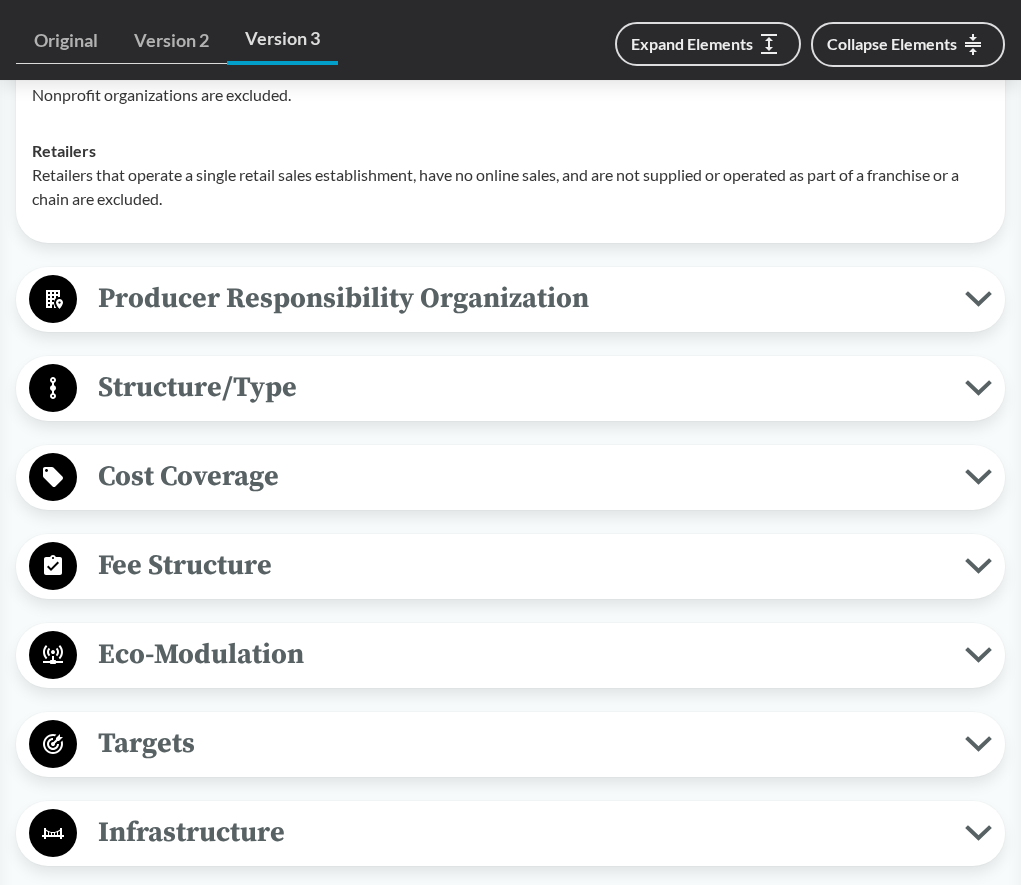 click on "Fee Structure" at bounding box center [521, 565] 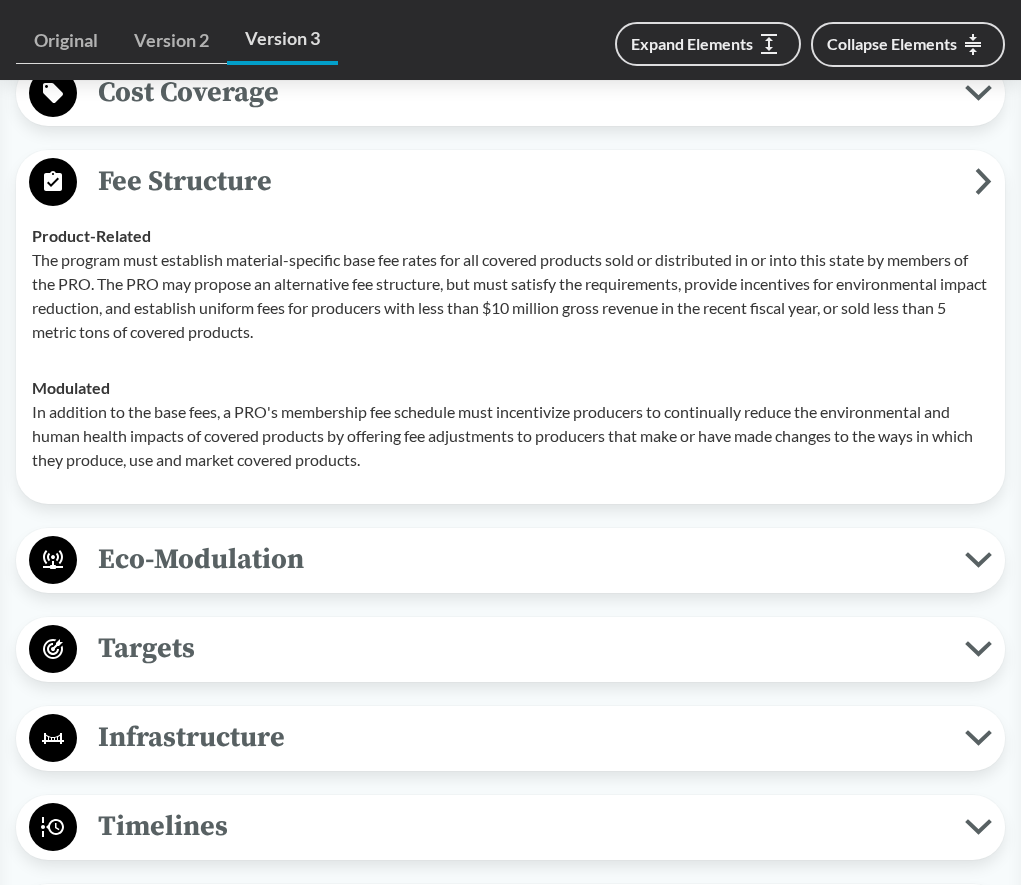 scroll, scrollTop: 2928, scrollLeft: 0, axis: vertical 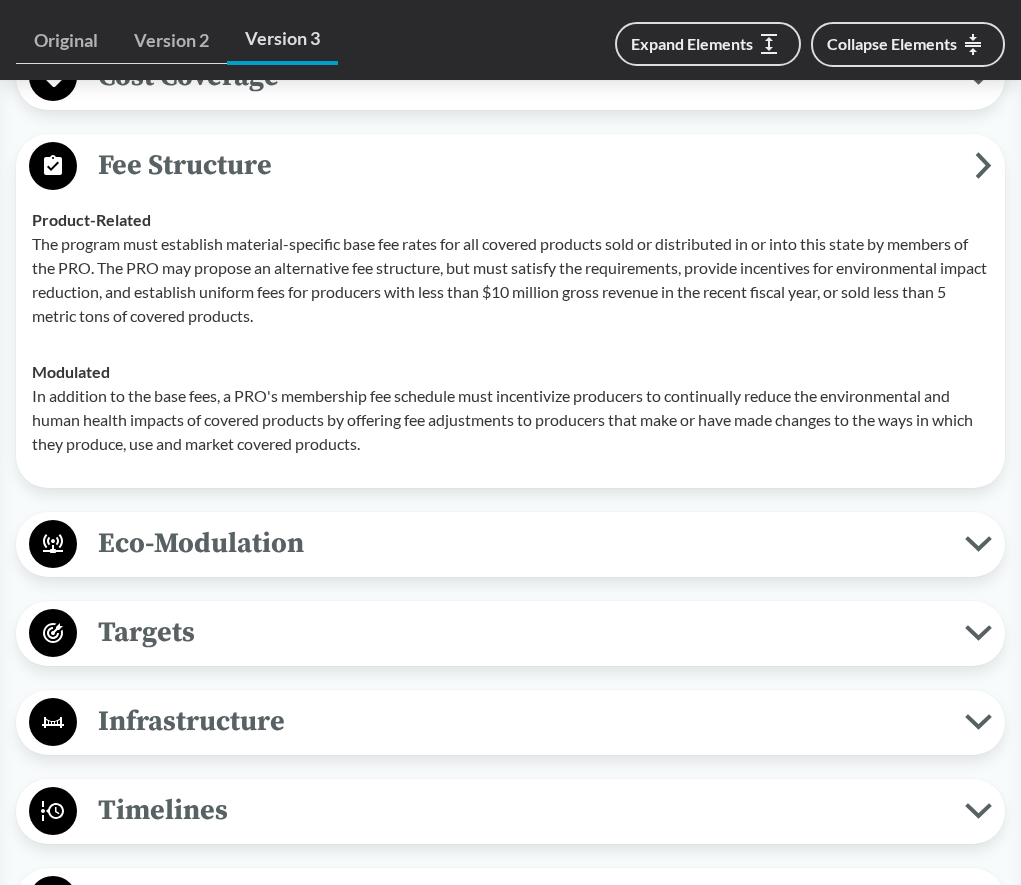 drag, startPoint x: 843, startPoint y: 436, endPoint x: 803, endPoint y: 455, distance: 44.28318 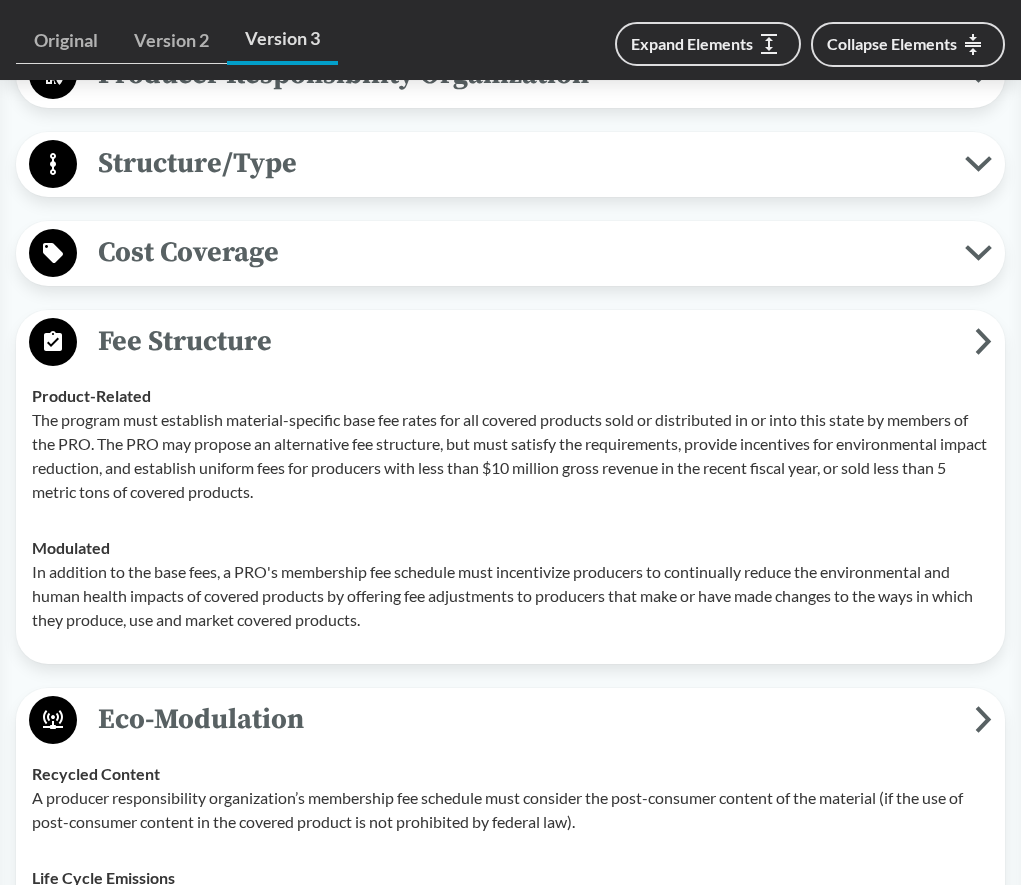 scroll, scrollTop: 2628, scrollLeft: 0, axis: vertical 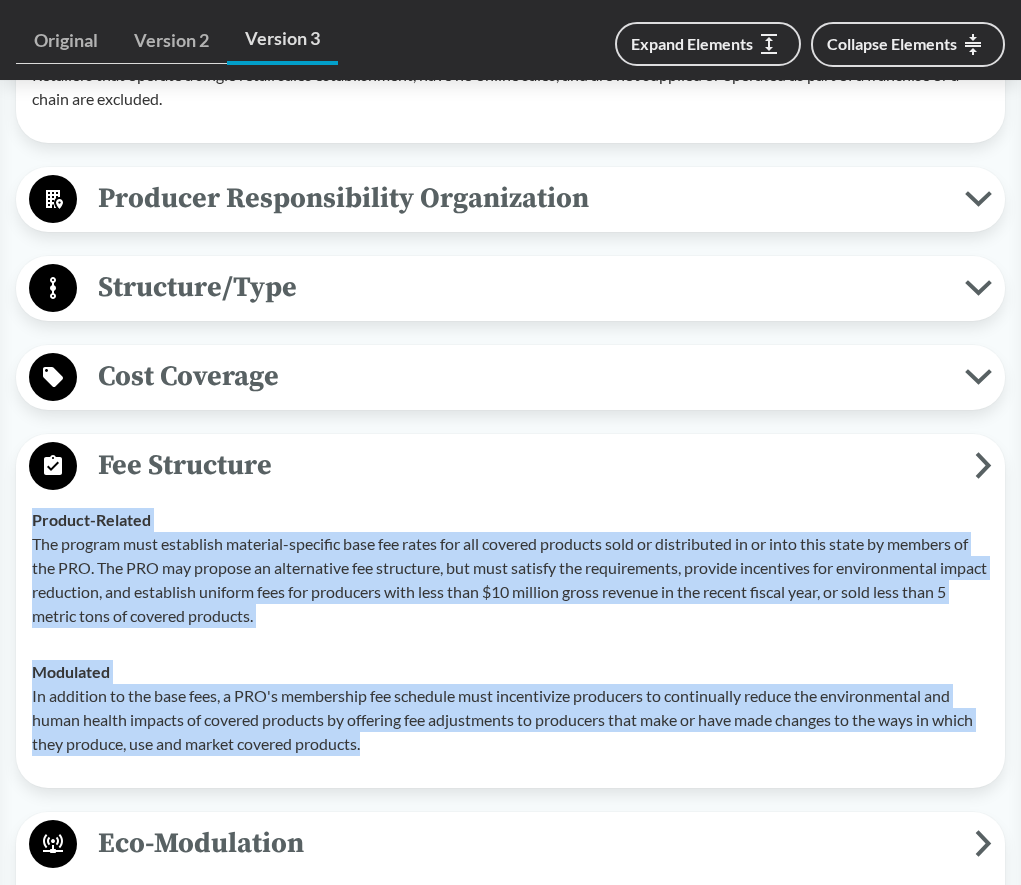 drag, startPoint x: 36, startPoint y: 492, endPoint x: 418, endPoint y: 723, distance: 446.41348 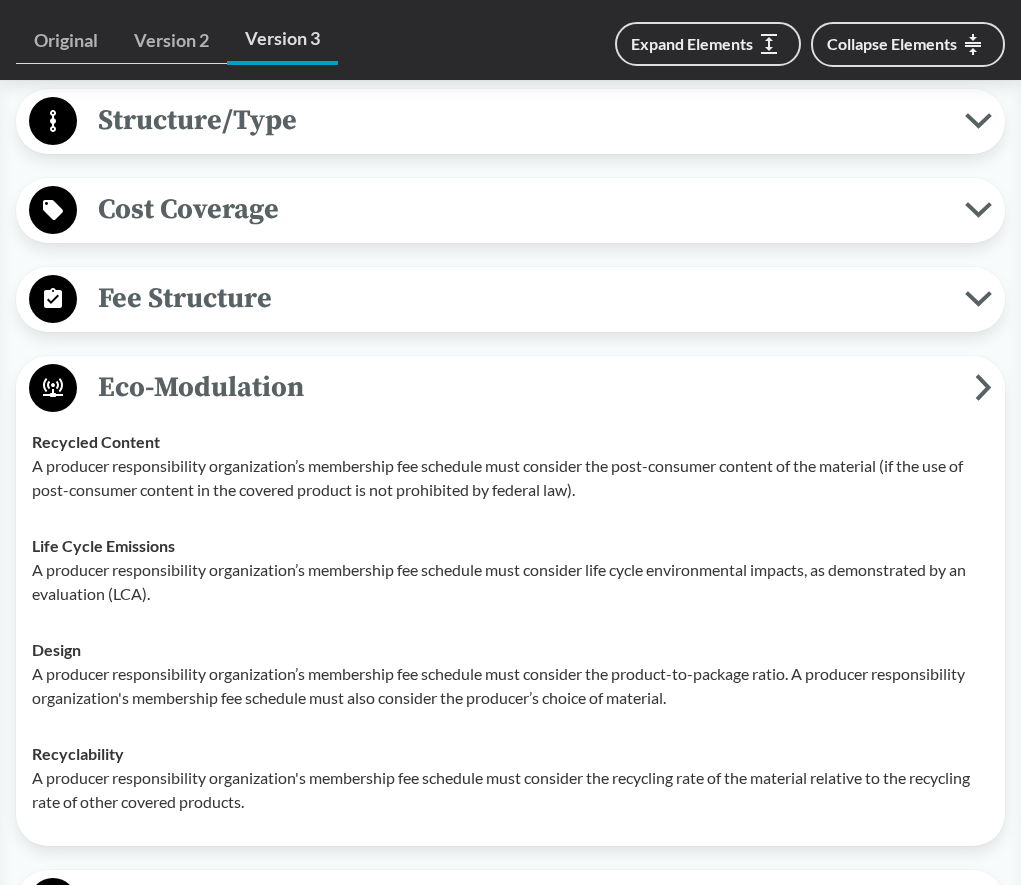 scroll, scrollTop: 3128, scrollLeft: 0, axis: vertical 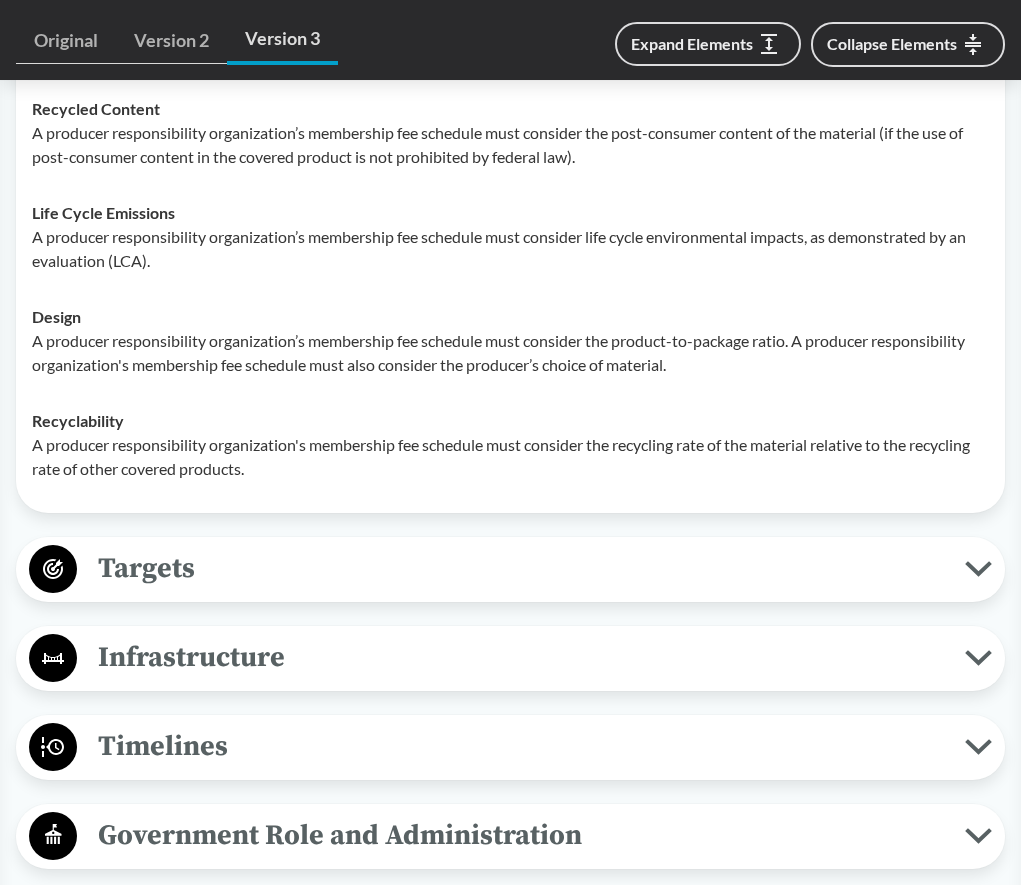 click on "Timelines" at bounding box center (521, 746) 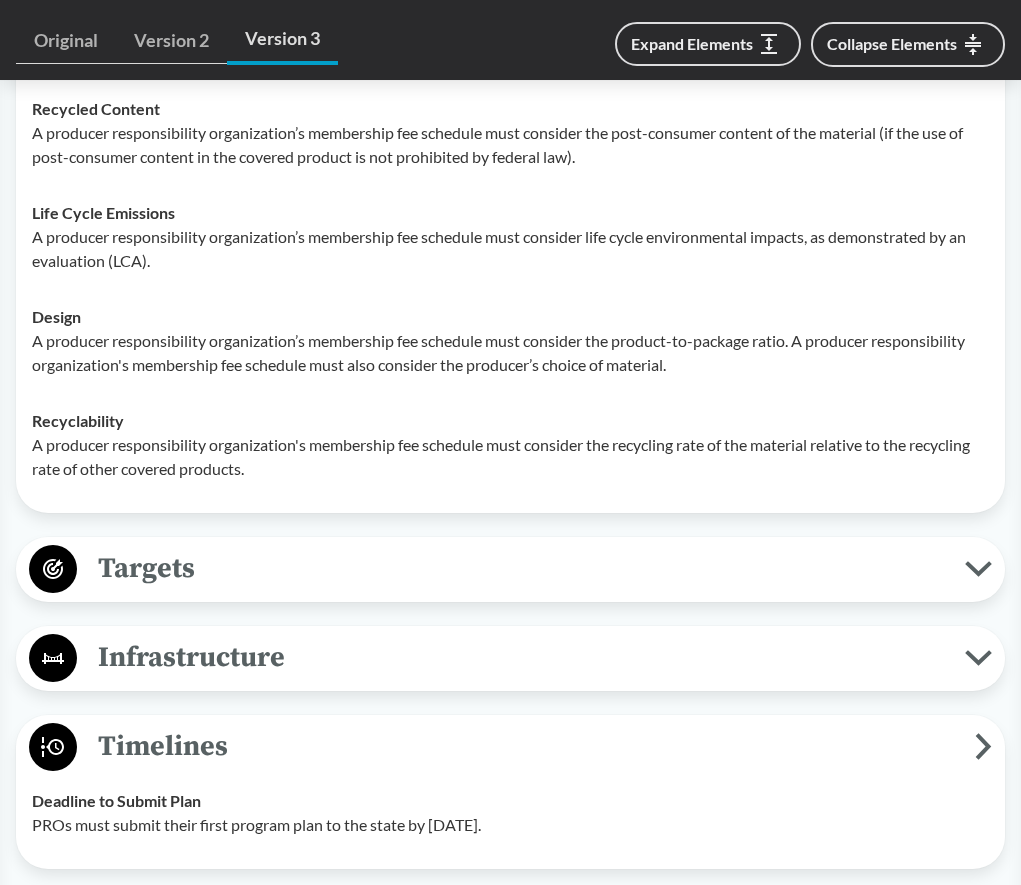 click on "Targets" at bounding box center [521, 568] 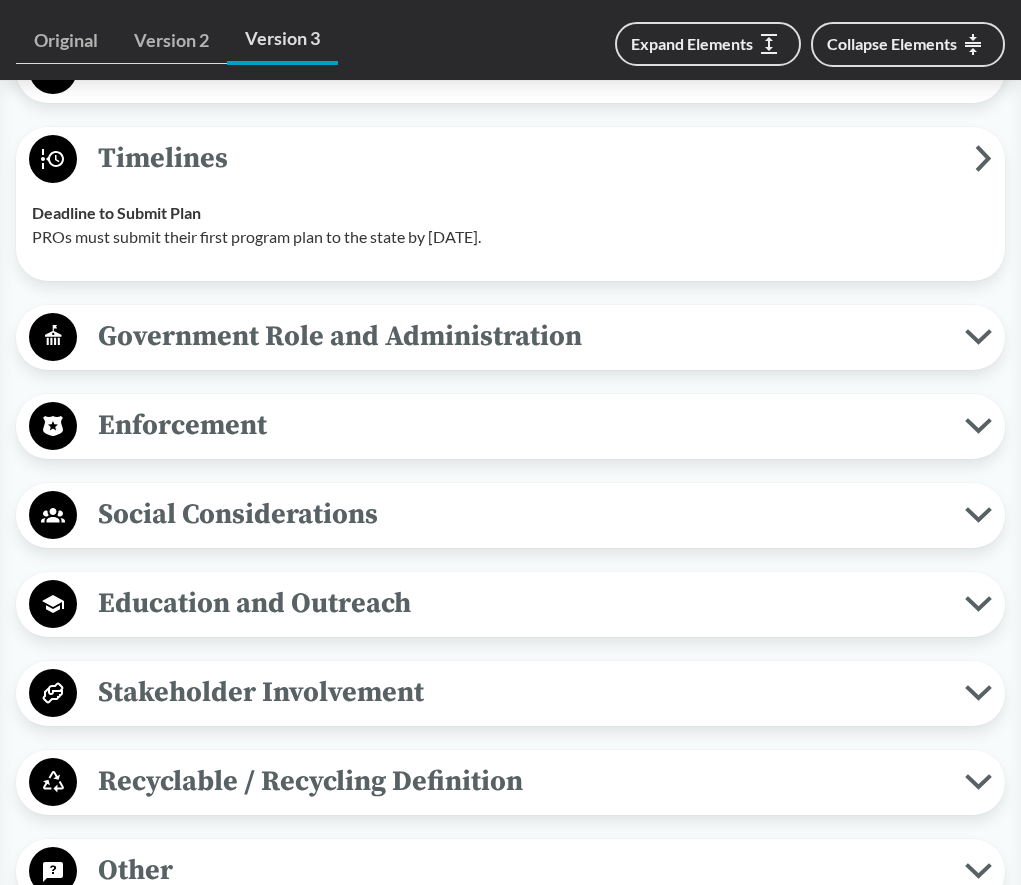 scroll, scrollTop: 4028, scrollLeft: 0, axis: vertical 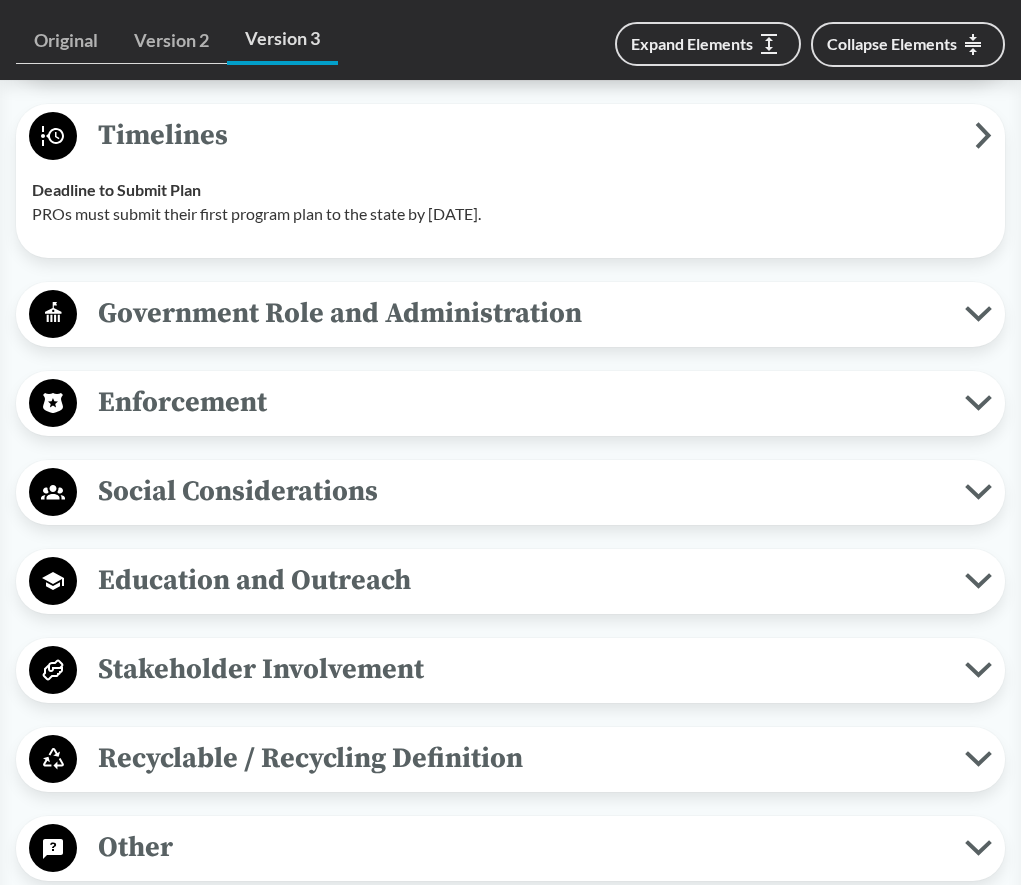 click on "Recyclable / Recycling Definition" at bounding box center [521, 758] 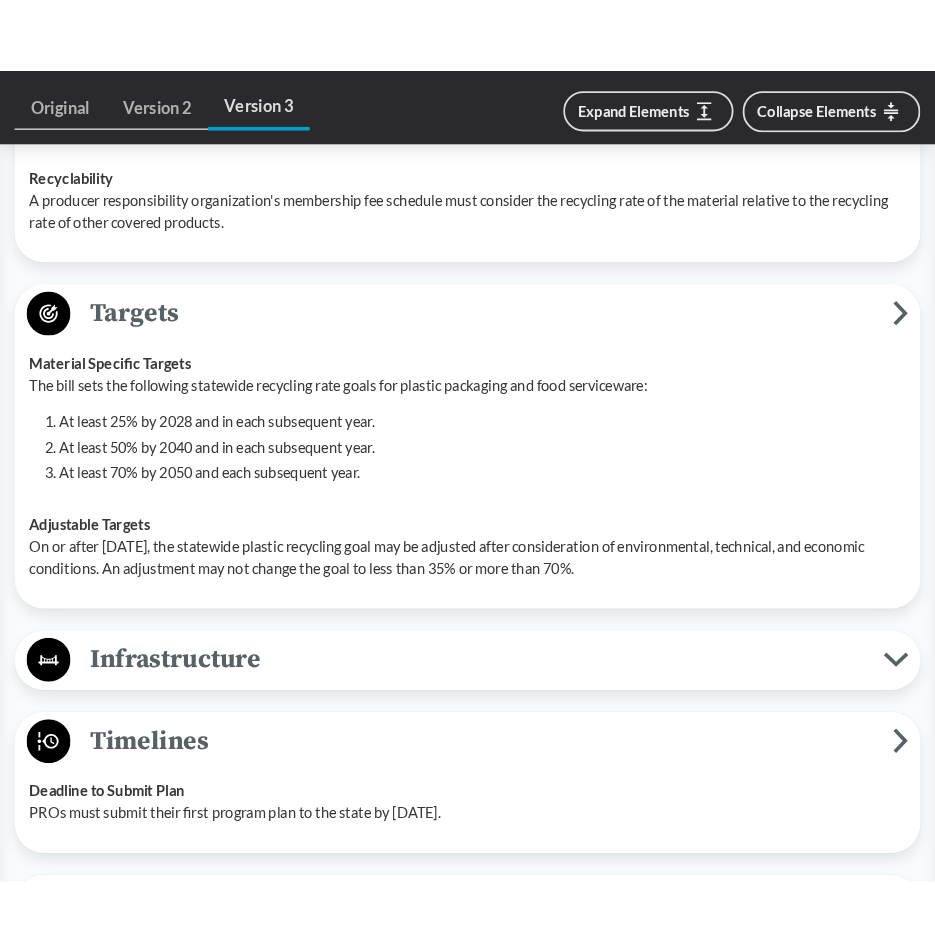 scroll, scrollTop: 3428, scrollLeft: 0, axis: vertical 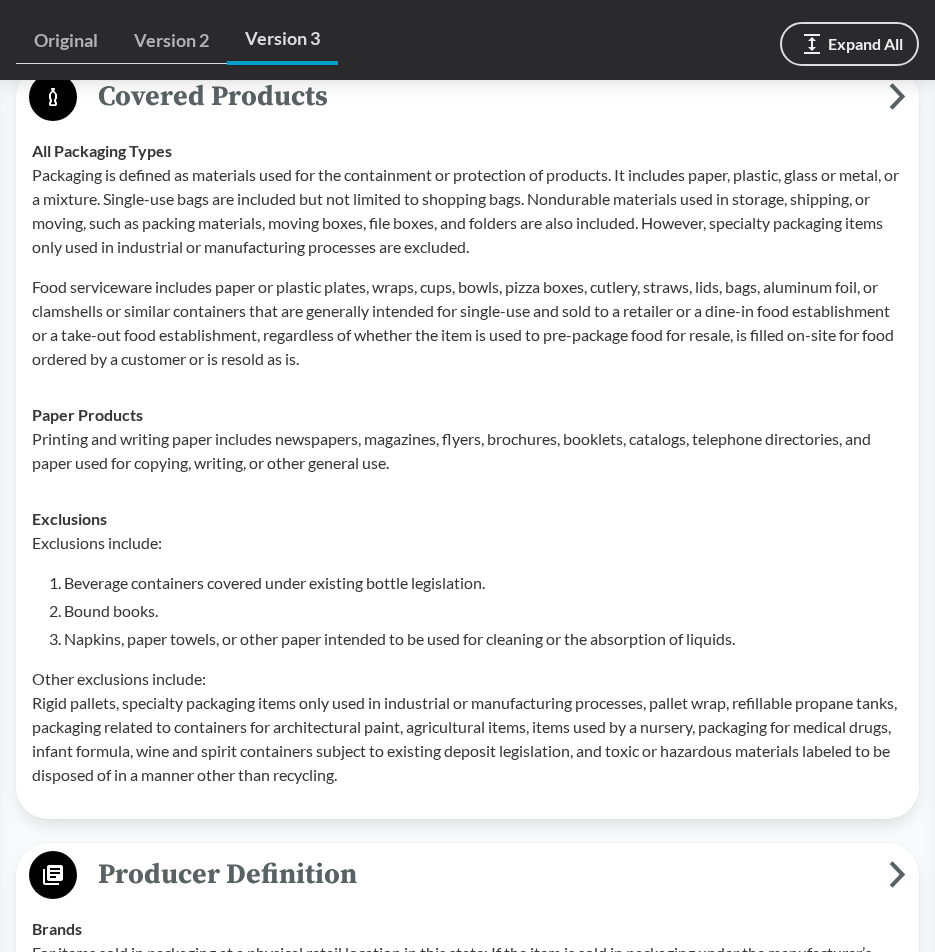 click on "Packaging is defined as materials used for the containment or protection of products. It includes paper, plastic, glass or metal, or a mixture. Single-use bags are included but not limited to shopping bags. Nondurable materials used in storage, shipping, or moving, such as packing materials, moving boxes, file boxes, and folders are also included. However, specialty packaging items only used in industrial or manufacturing processes are excluded." at bounding box center (467, 211) 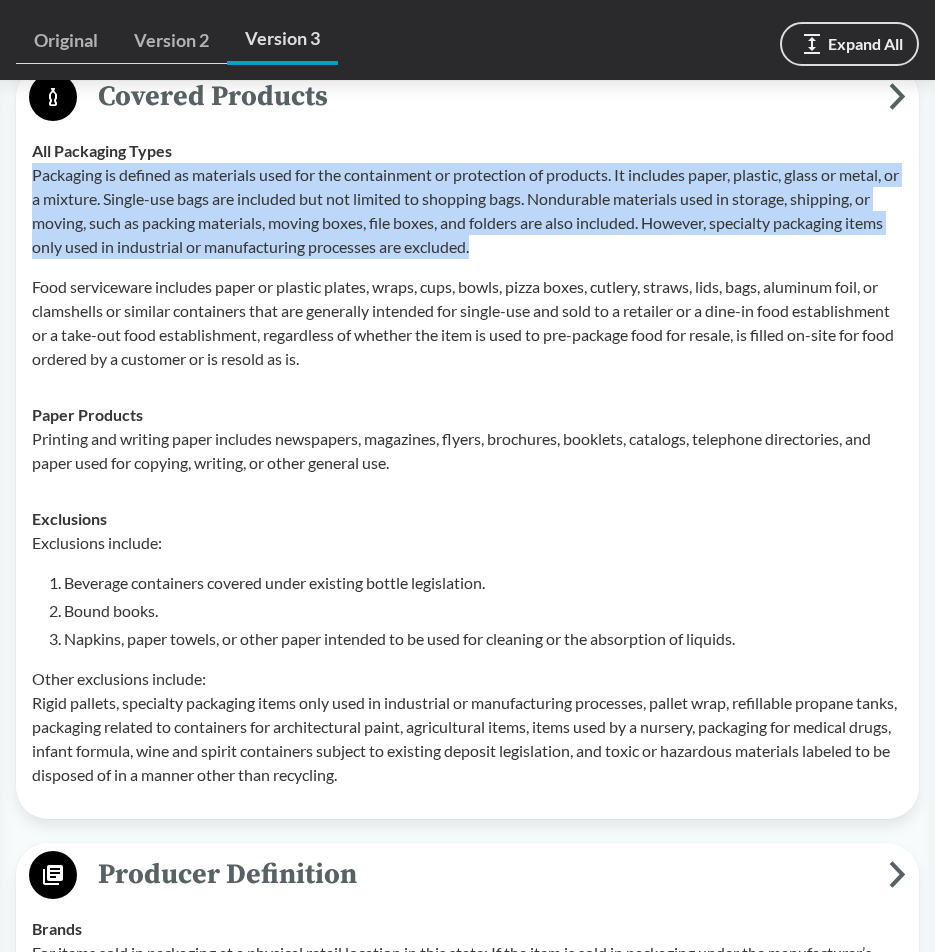 drag, startPoint x: 32, startPoint y: 171, endPoint x: 603, endPoint y: 238, distance: 574.91736 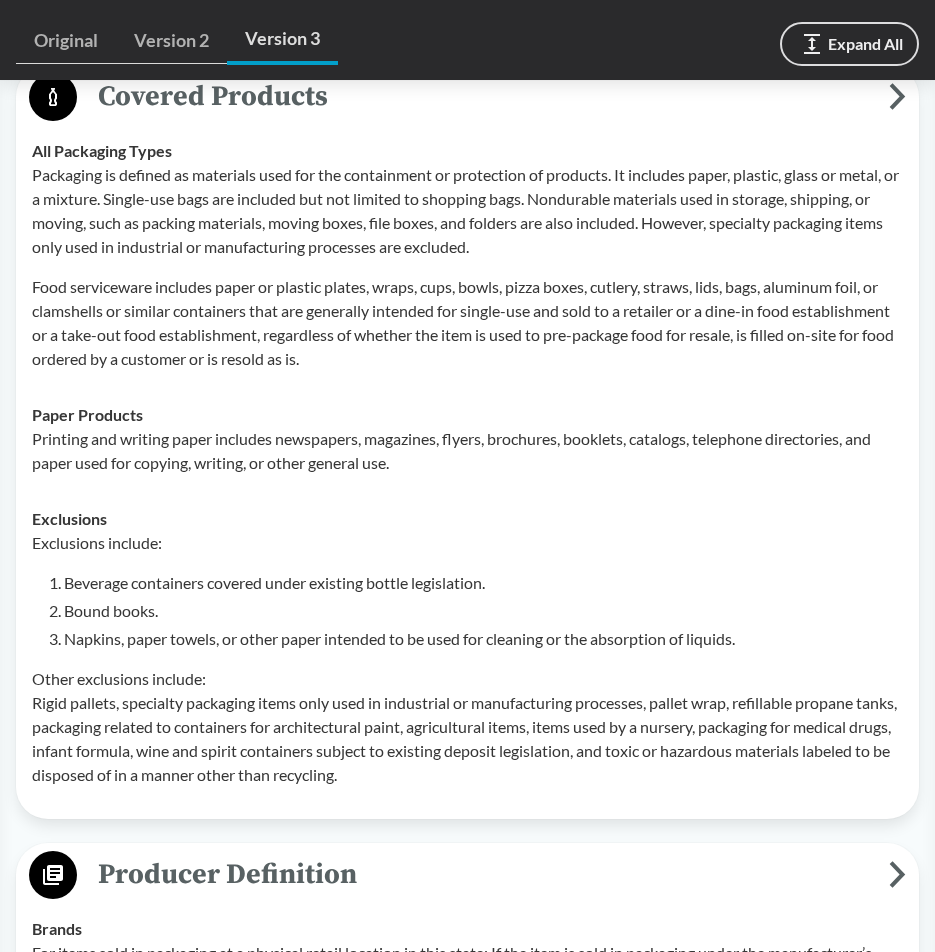 click on "Paper Products Printing and writing paper includes newspapers, magazines, flyers, brochures, booklets, catalogs, telephone directories, and paper used for copying, writing, or other general use." at bounding box center (467, 439) 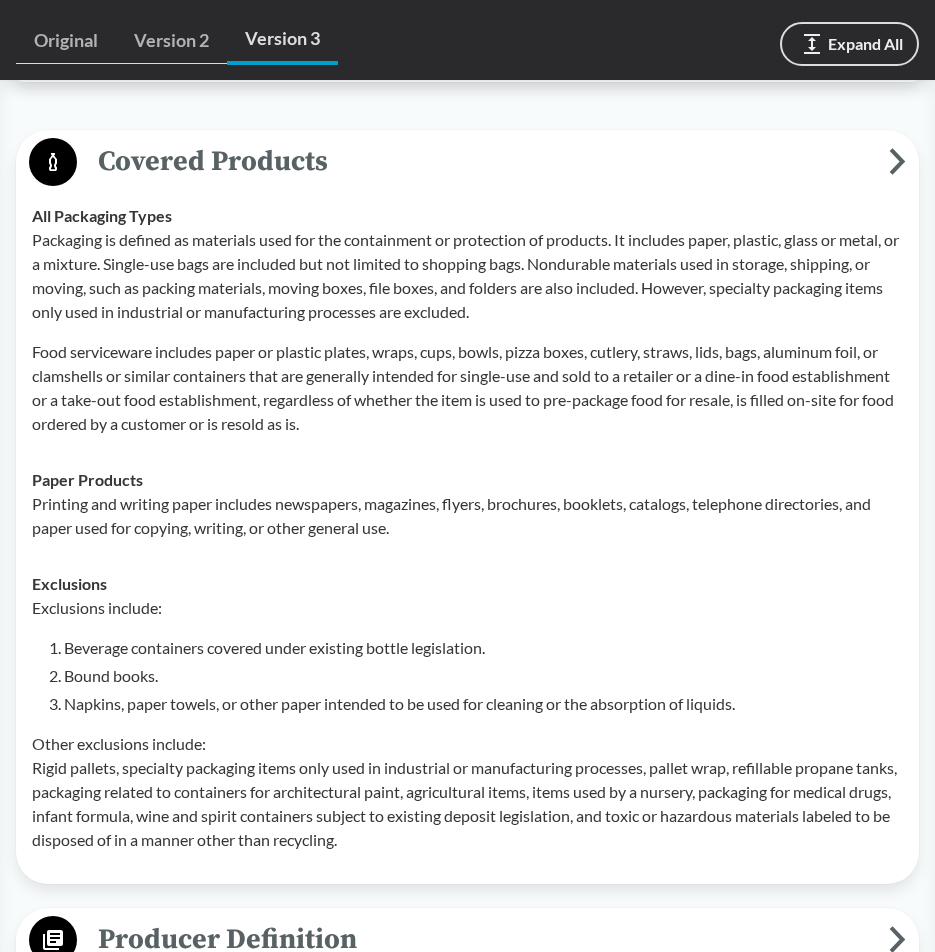 scroll, scrollTop: 928, scrollLeft: 0, axis: vertical 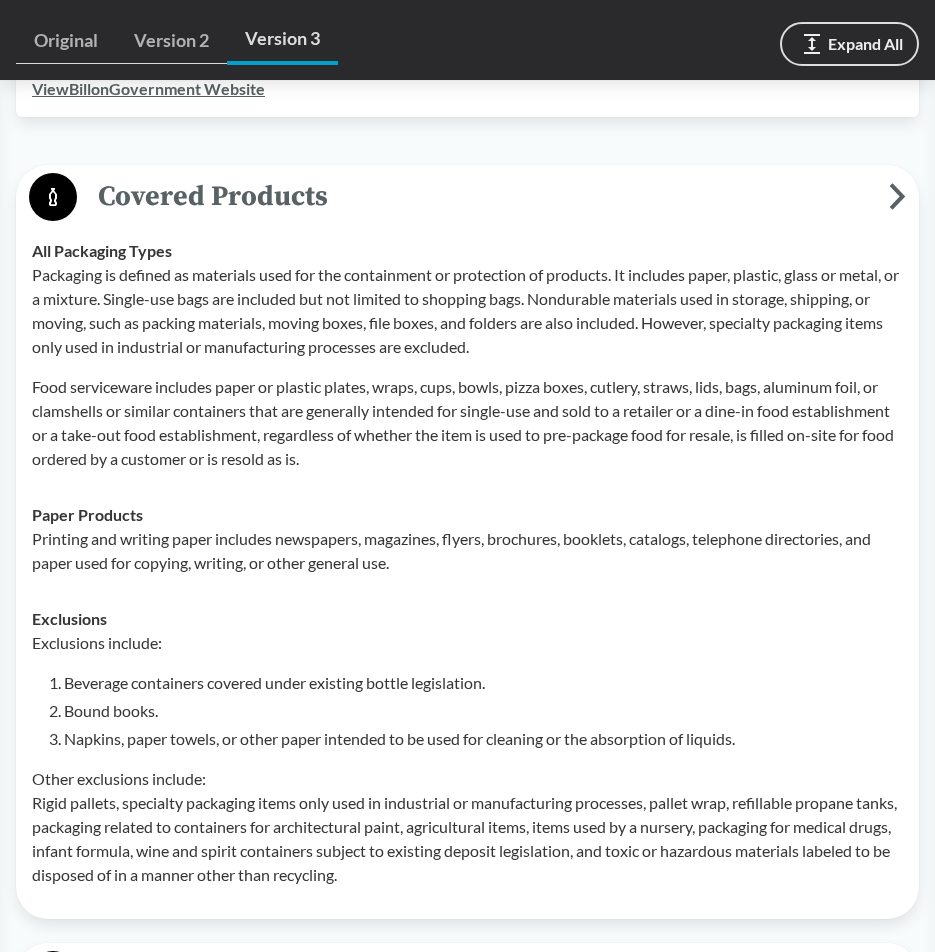drag, startPoint x: 362, startPoint y: 471, endPoint x: 57, endPoint y: 521, distance: 309.0712 